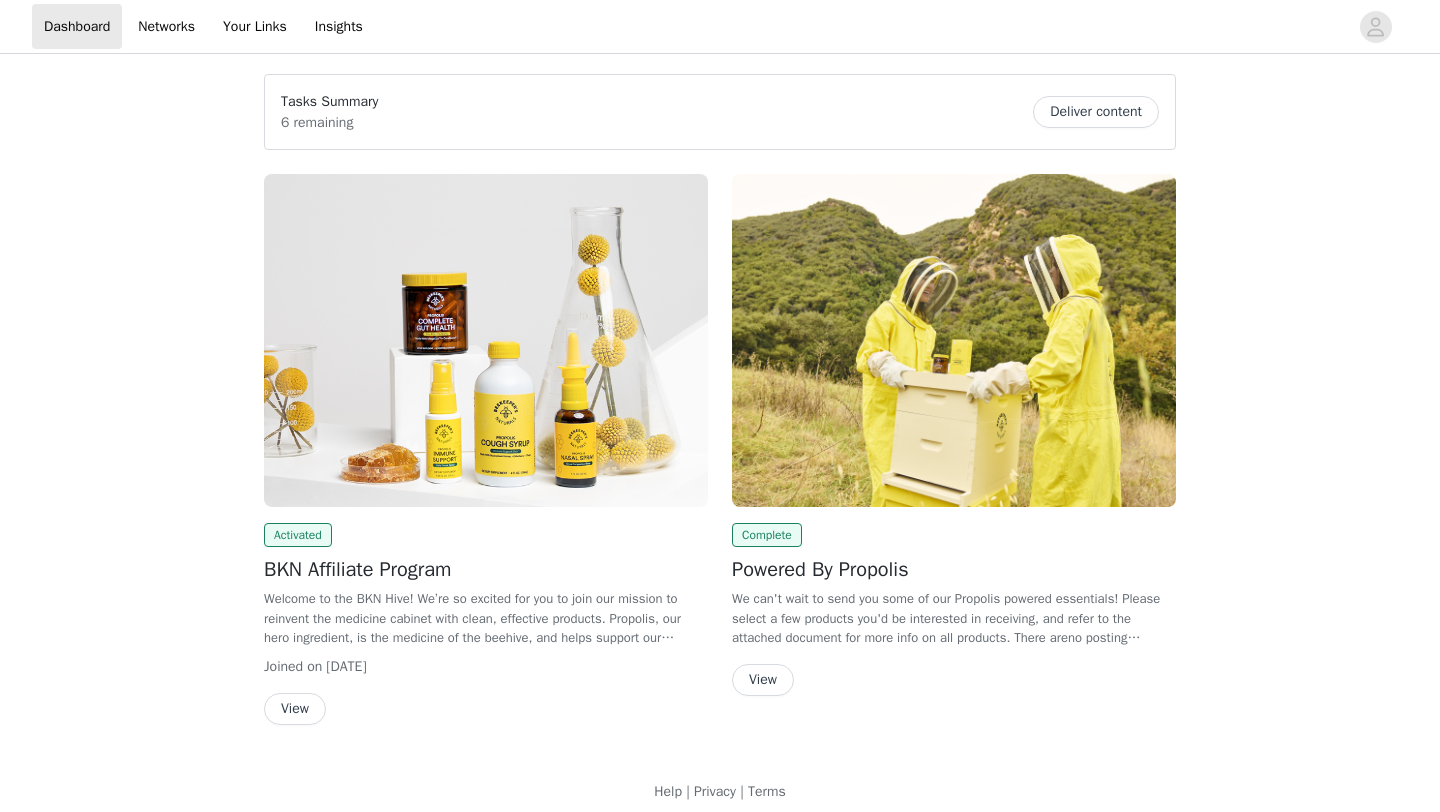 scroll, scrollTop: 0, scrollLeft: 0, axis: both 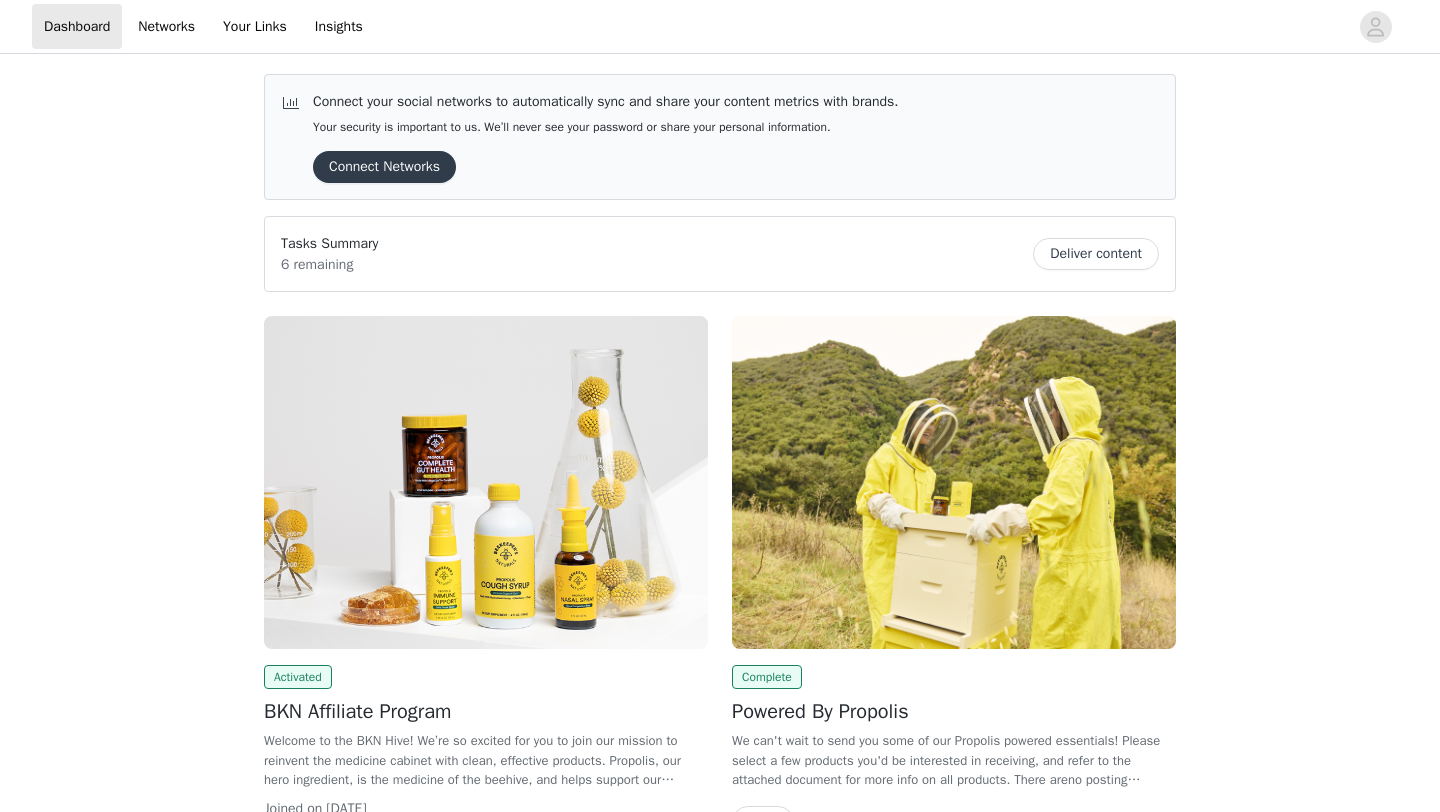 click at bounding box center [486, 482] 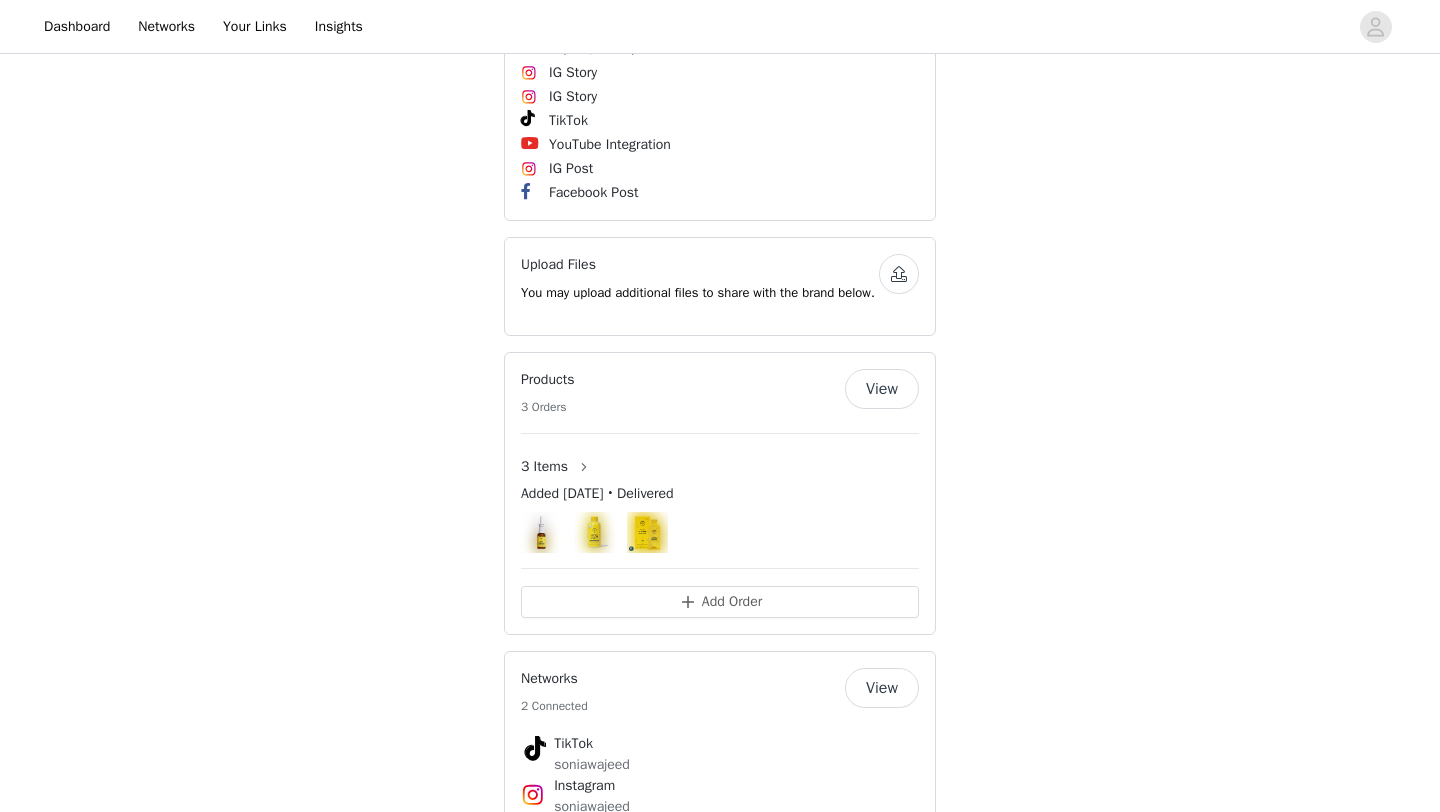 scroll, scrollTop: 1553, scrollLeft: 0, axis: vertical 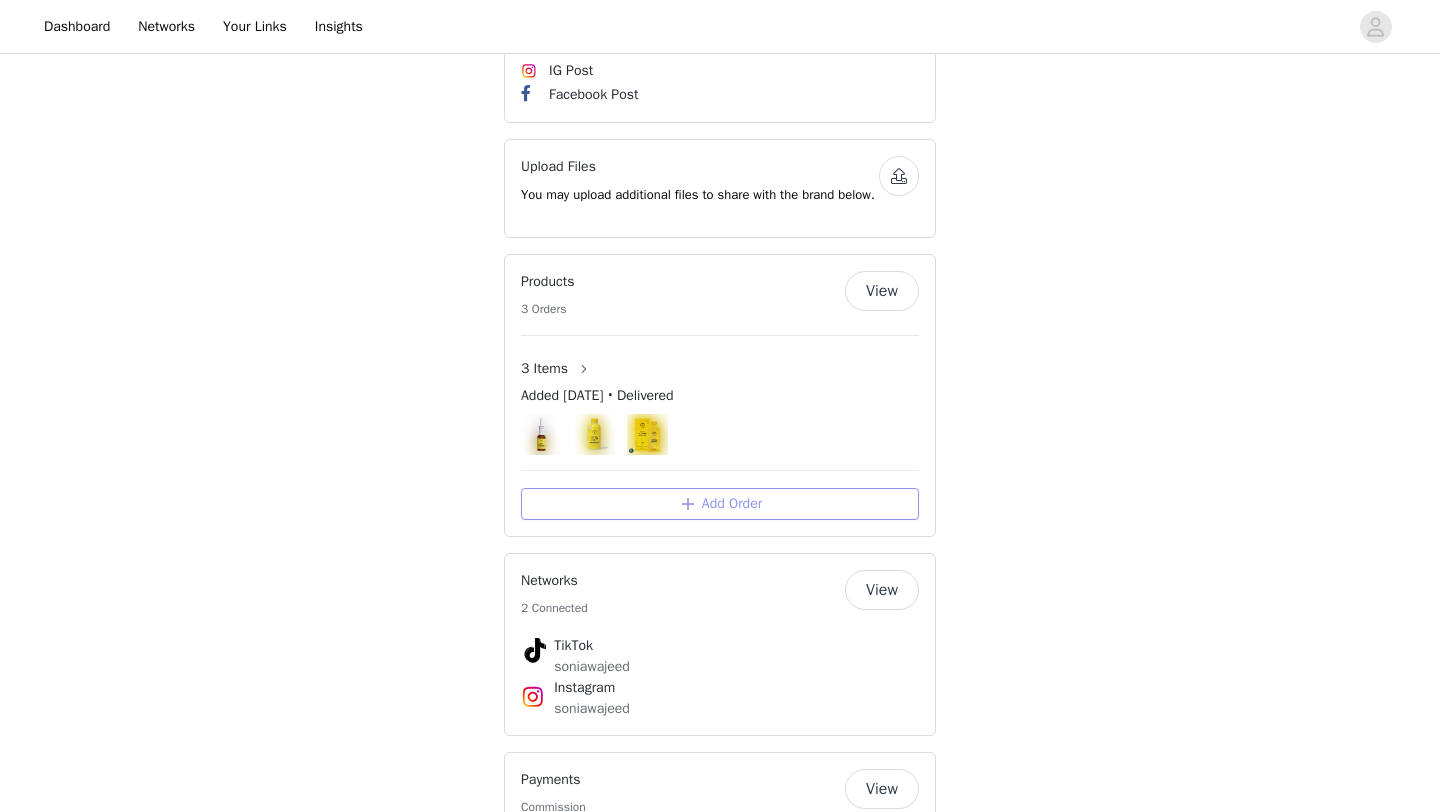 click on "Add Order" at bounding box center [720, 504] 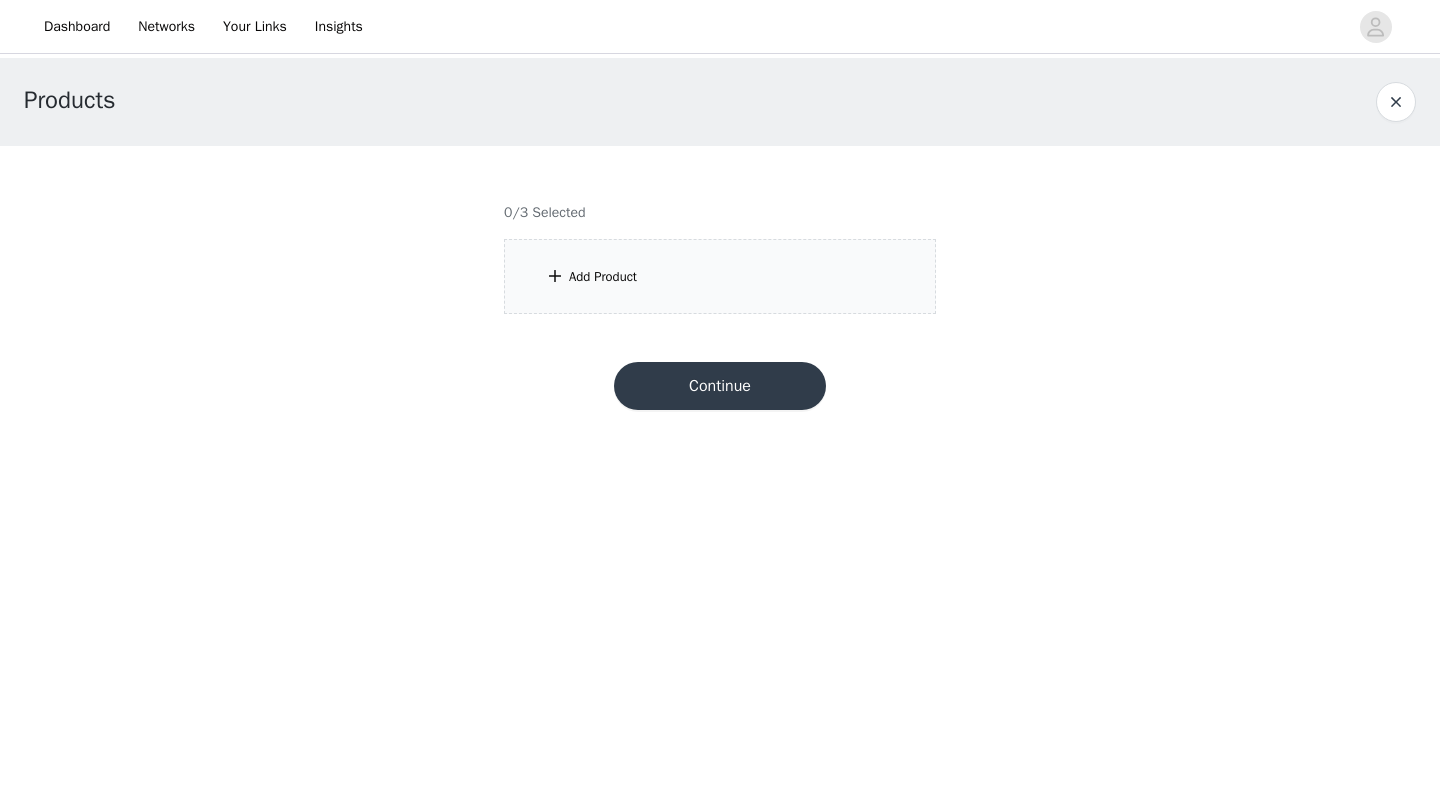 click on "0/3 Selected           Add Product" at bounding box center [720, 242] 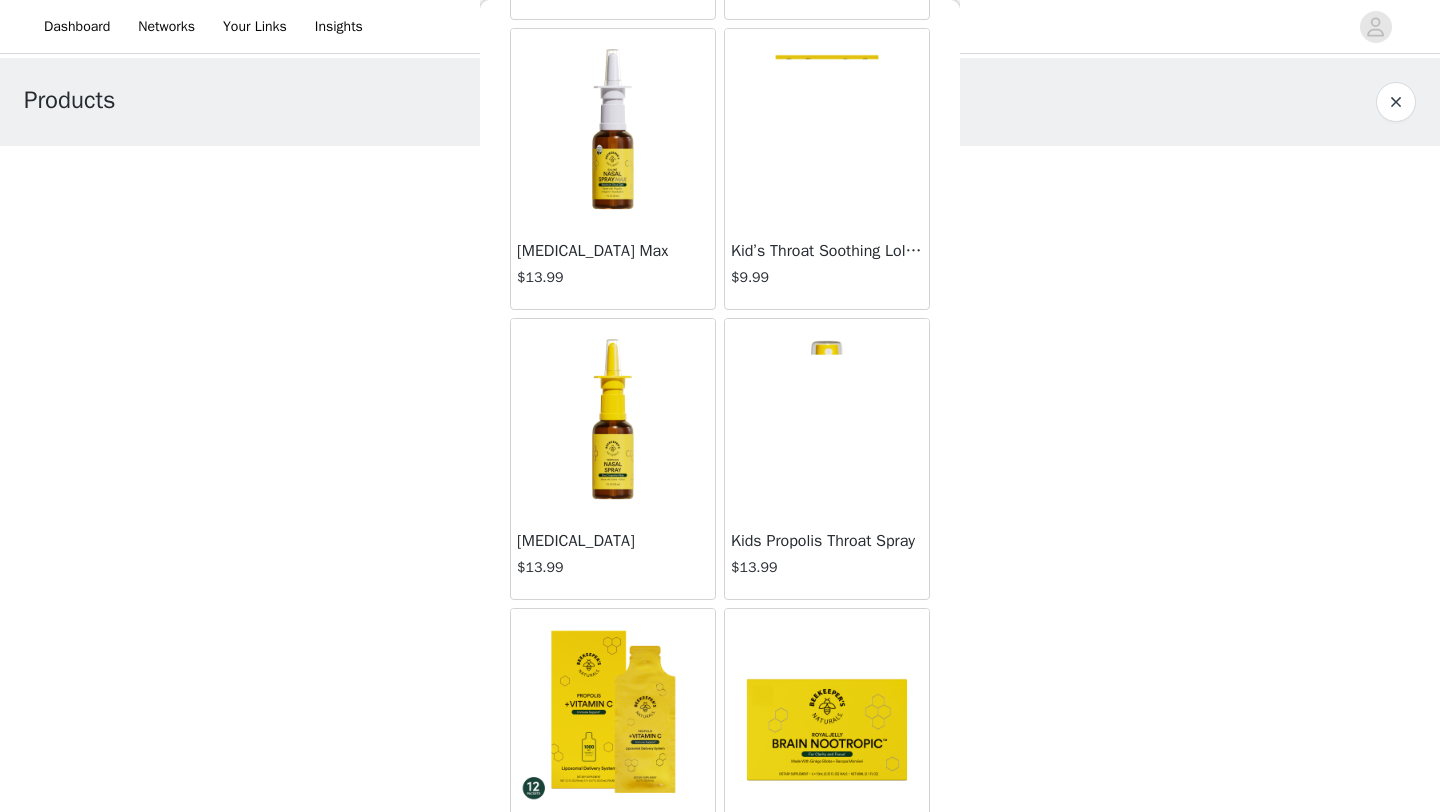 scroll, scrollTop: 1604, scrollLeft: 0, axis: vertical 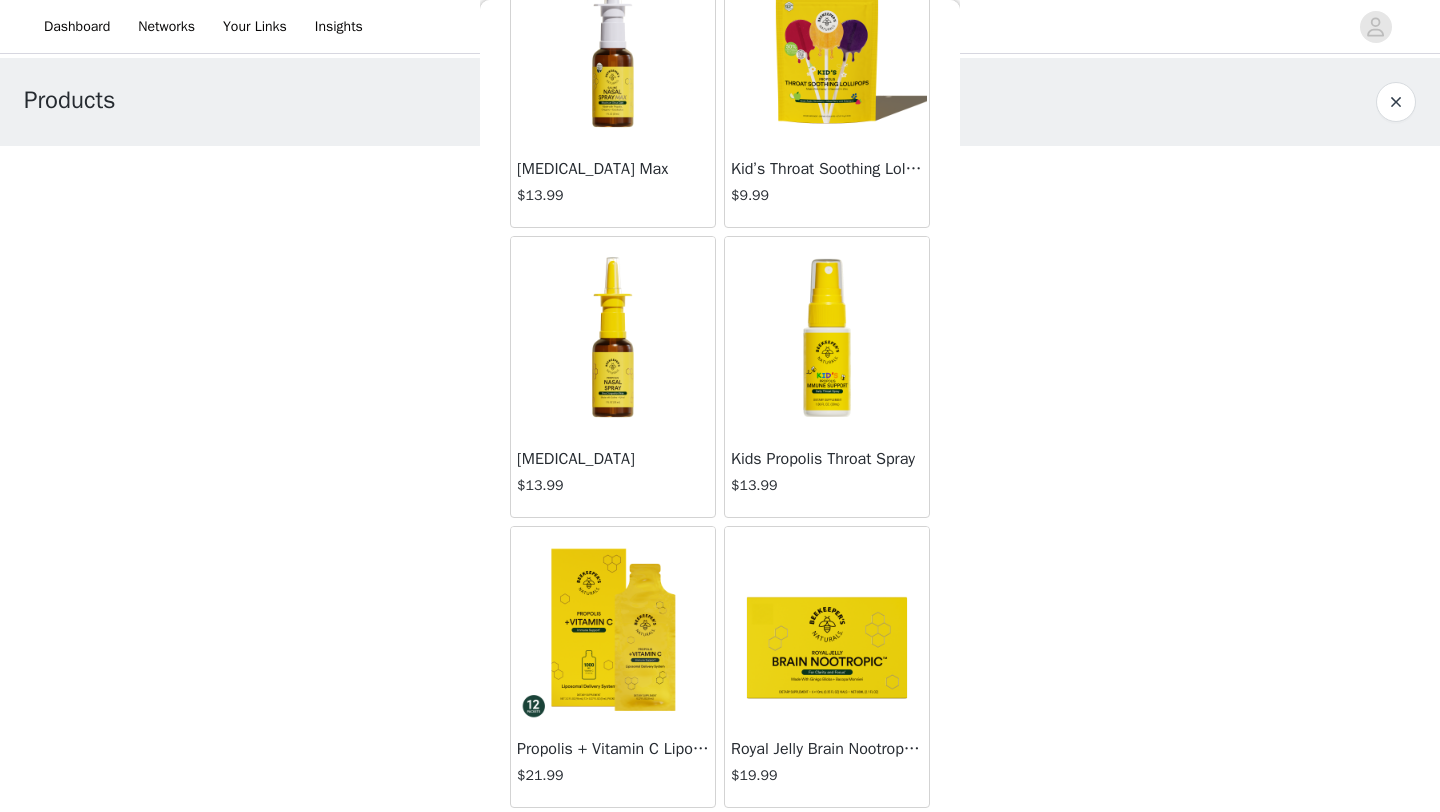 click at bounding box center (613, 627) 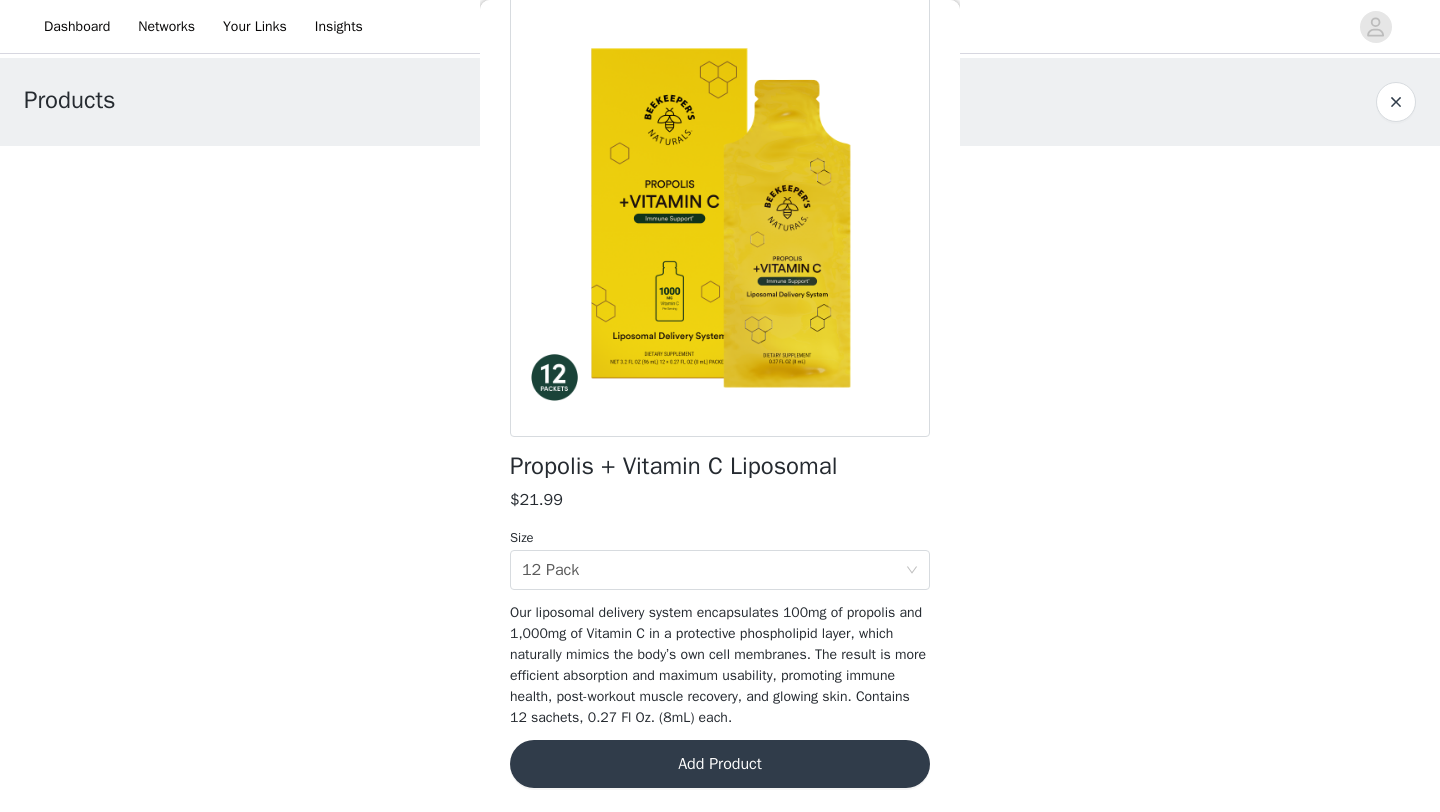 scroll, scrollTop: 112, scrollLeft: 0, axis: vertical 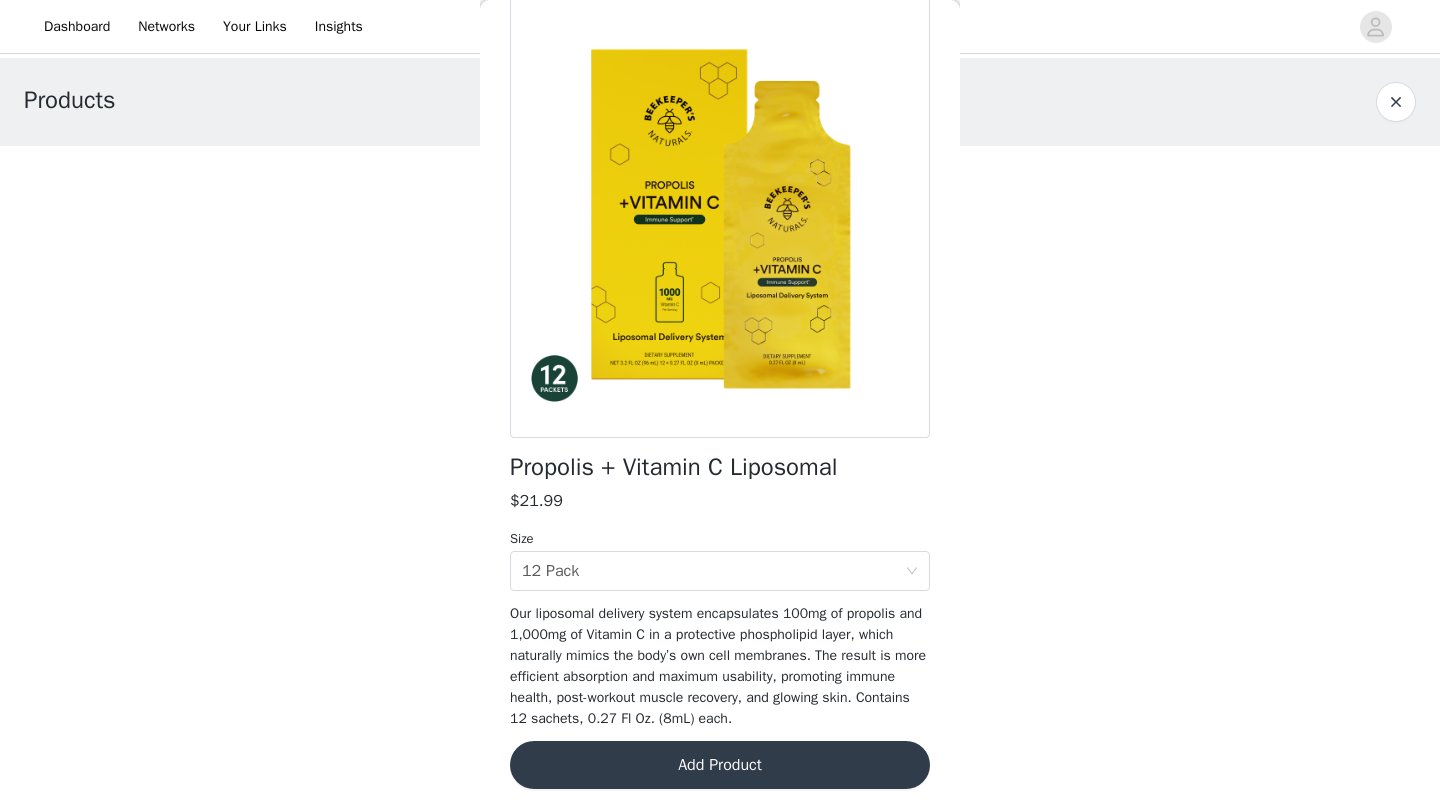 click on "Add Product" at bounding box center (720, 765) 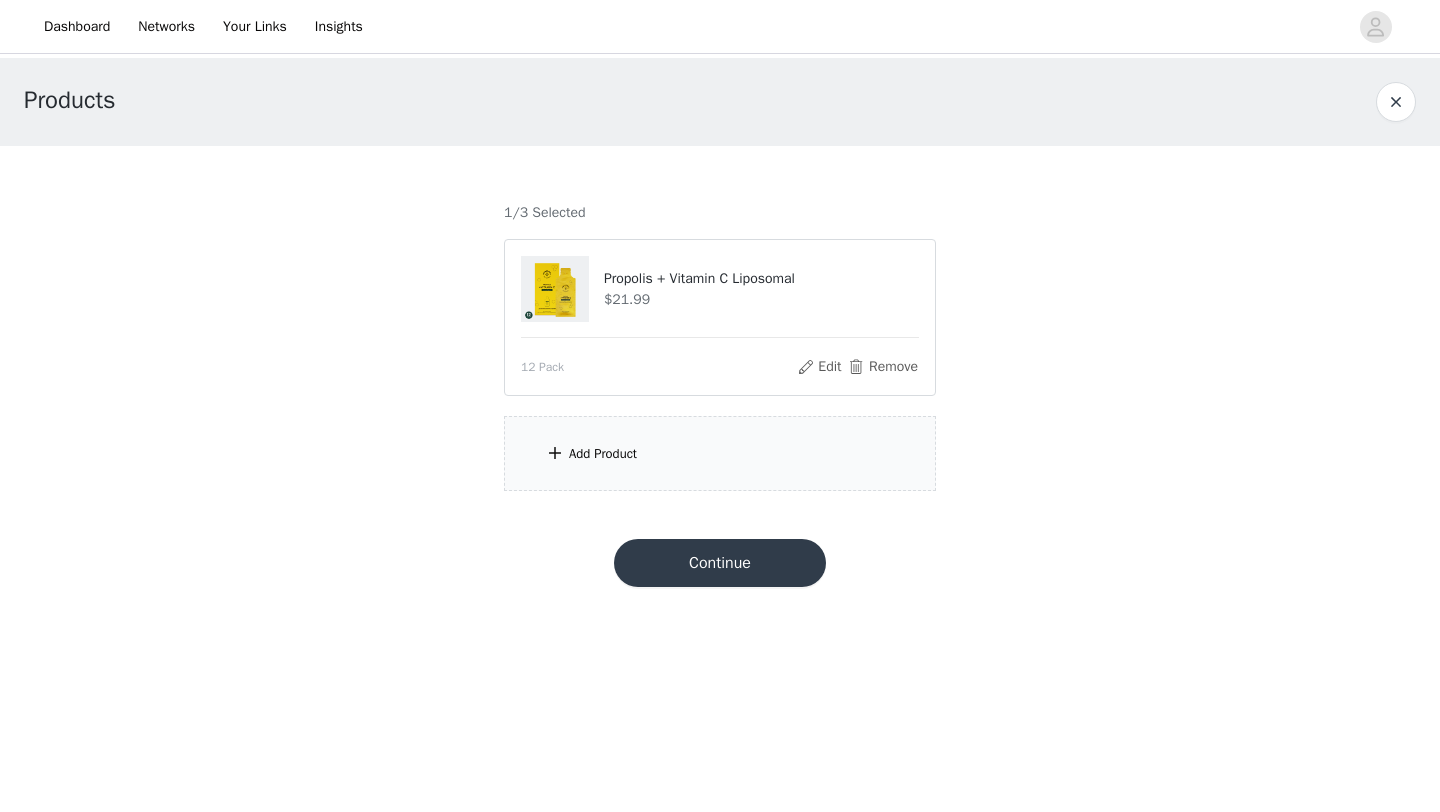 click on "Add Product" at bounding box center (720, 453) 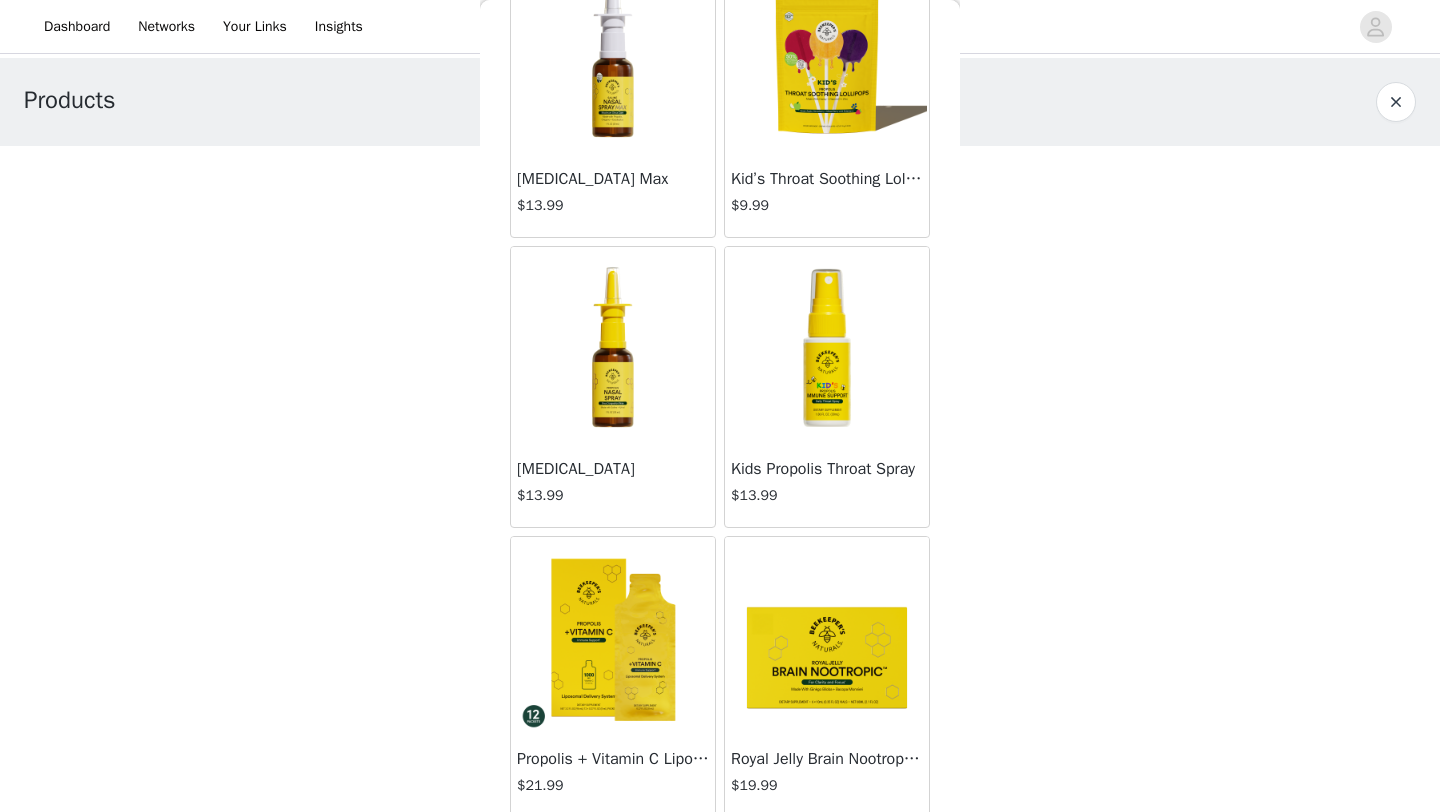 scroll, scrollTop: 1604, scrollLeft: 0, axis: vertical 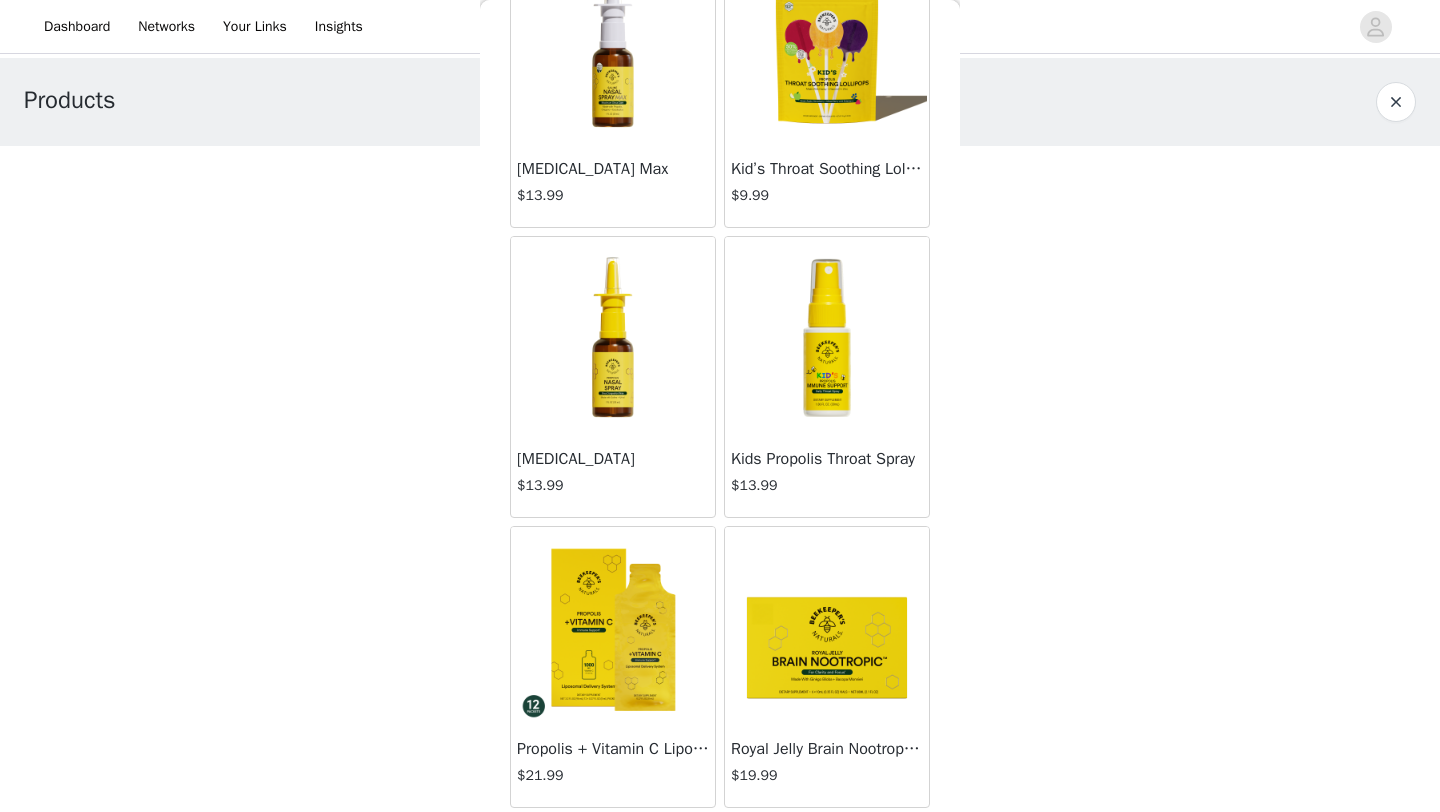 click at bounding box center [827, 627] 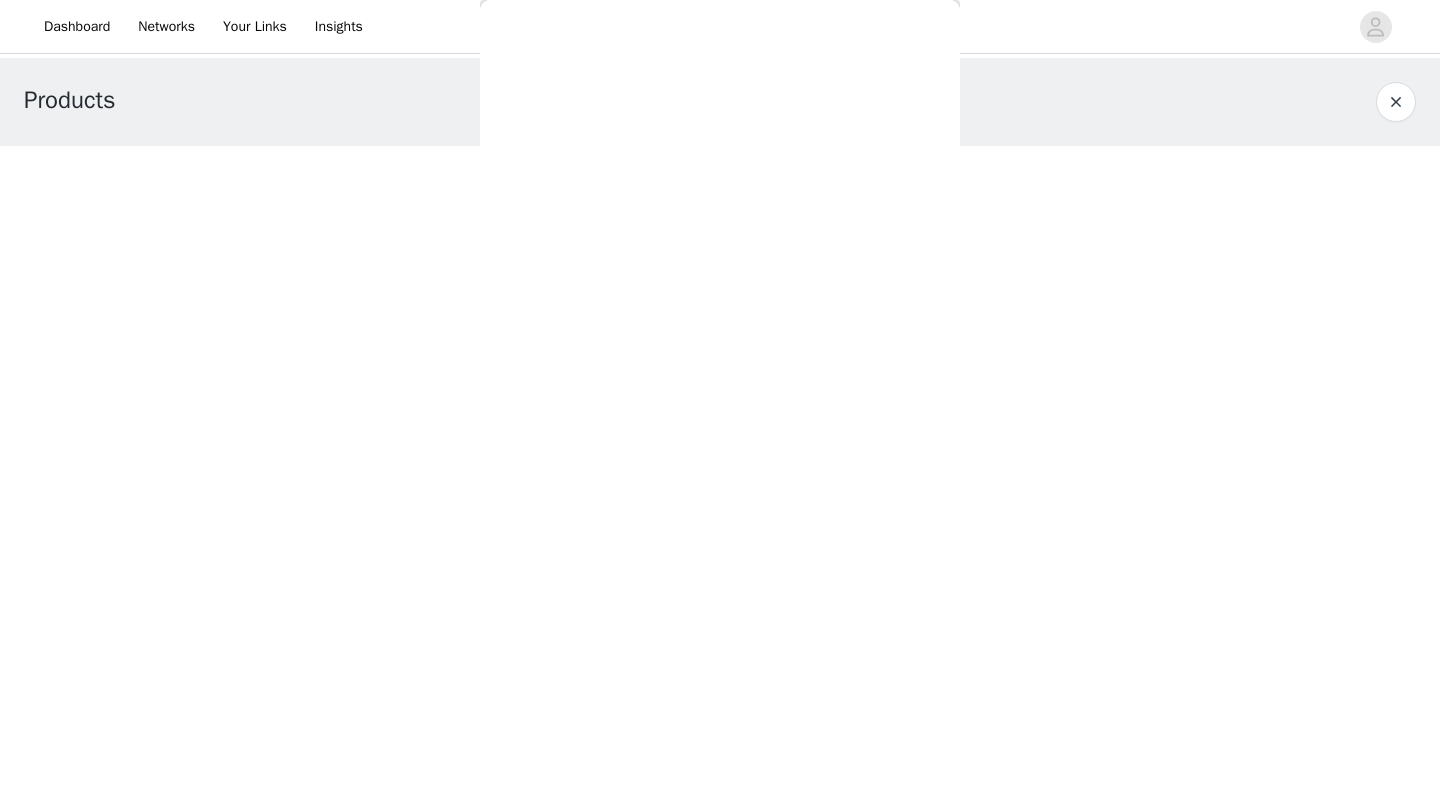 scroll, scrollTop: 70, scrollLeft: 0, axis: vertical 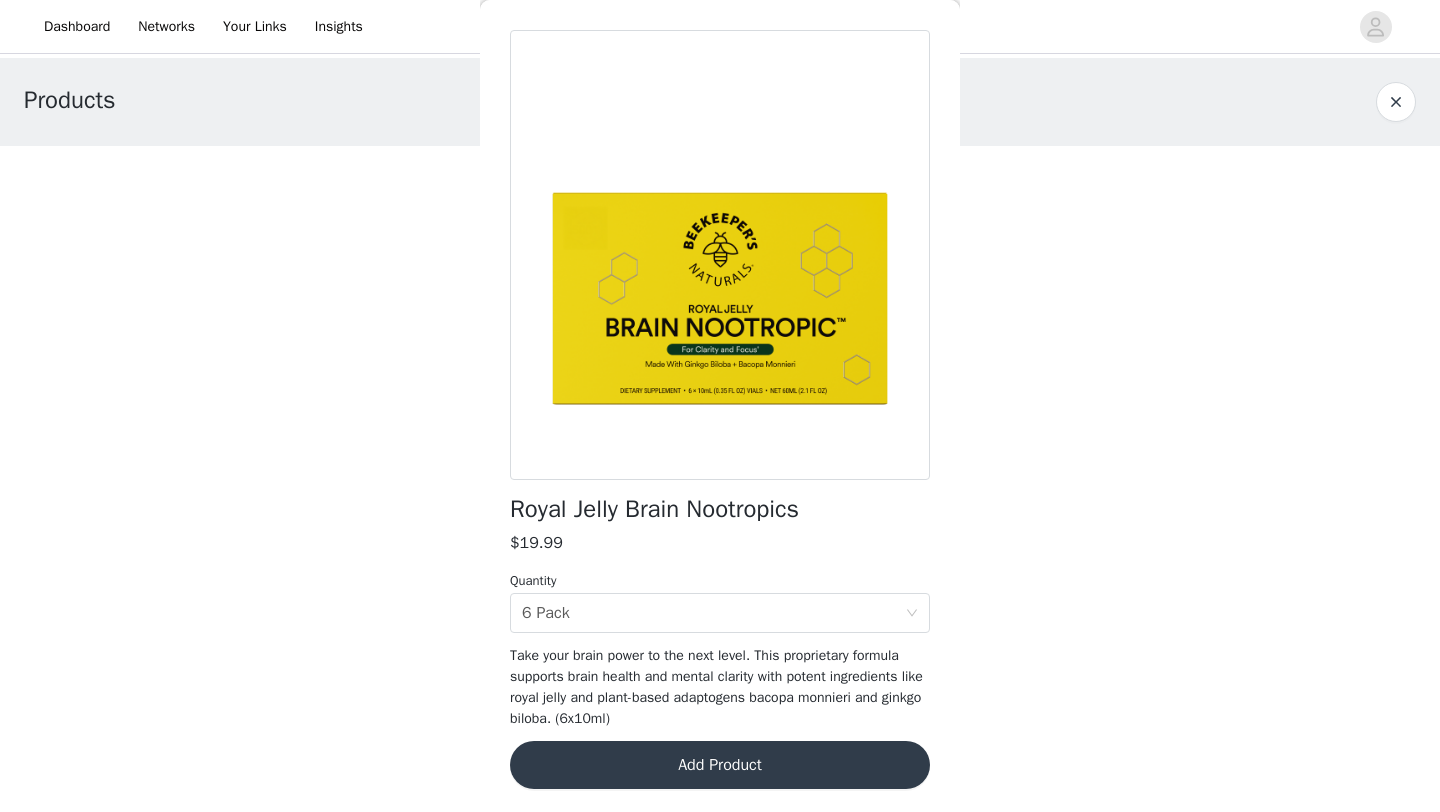 click on "Add Product" at bounding box center [720, 765] 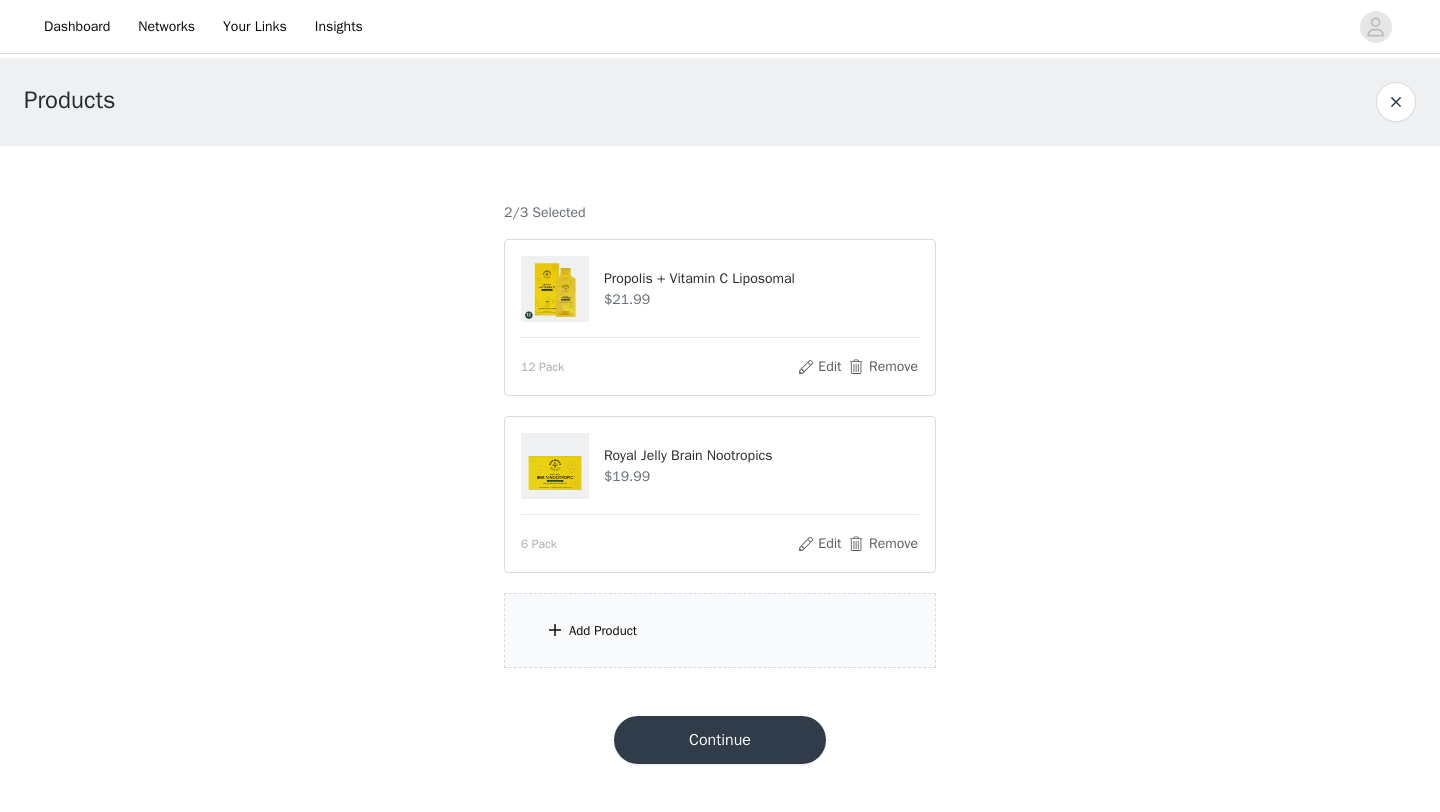 click on "Add Product" at bounding box center [720, 630] 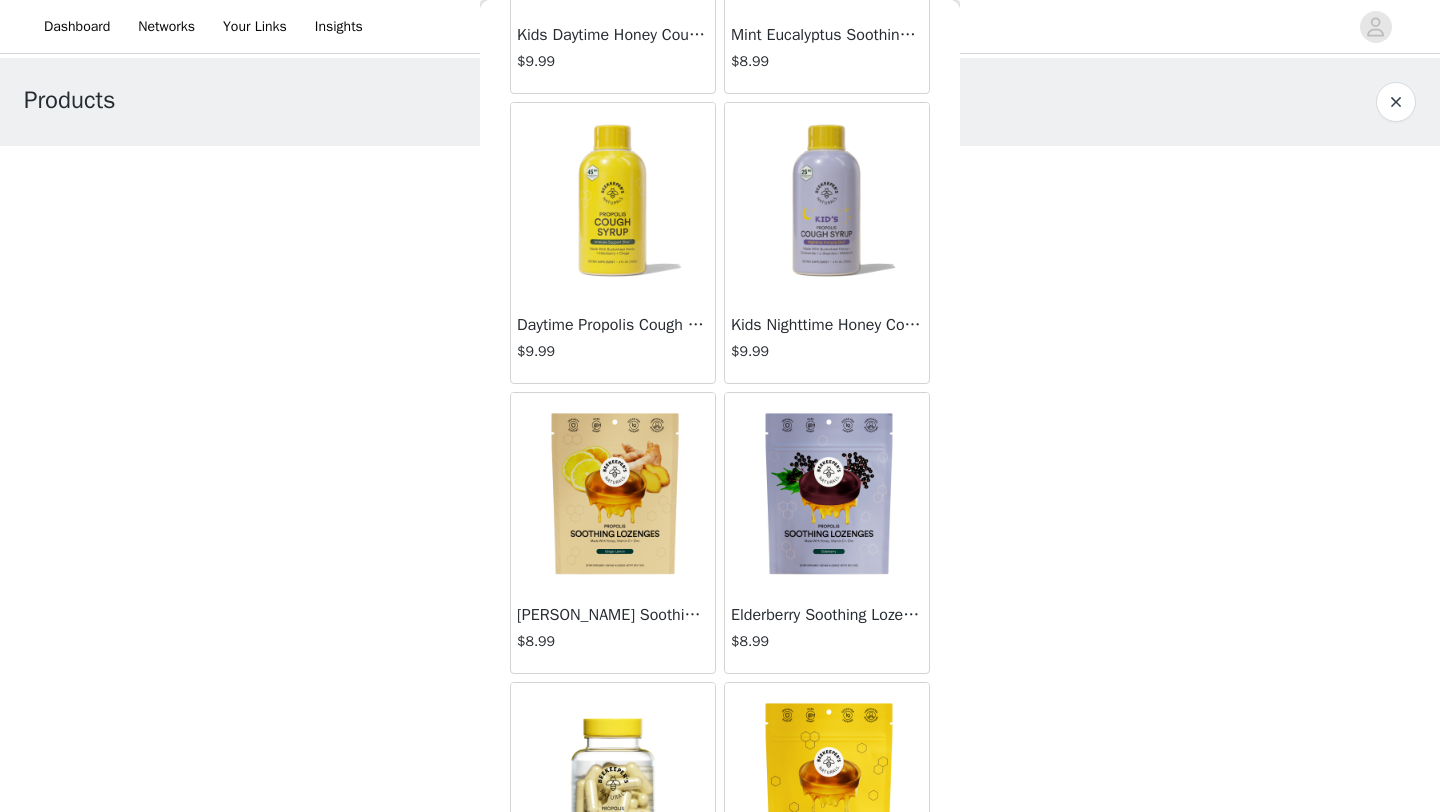 scroll, scrollTop: 895, scrollLeft: 0, axis: vertical 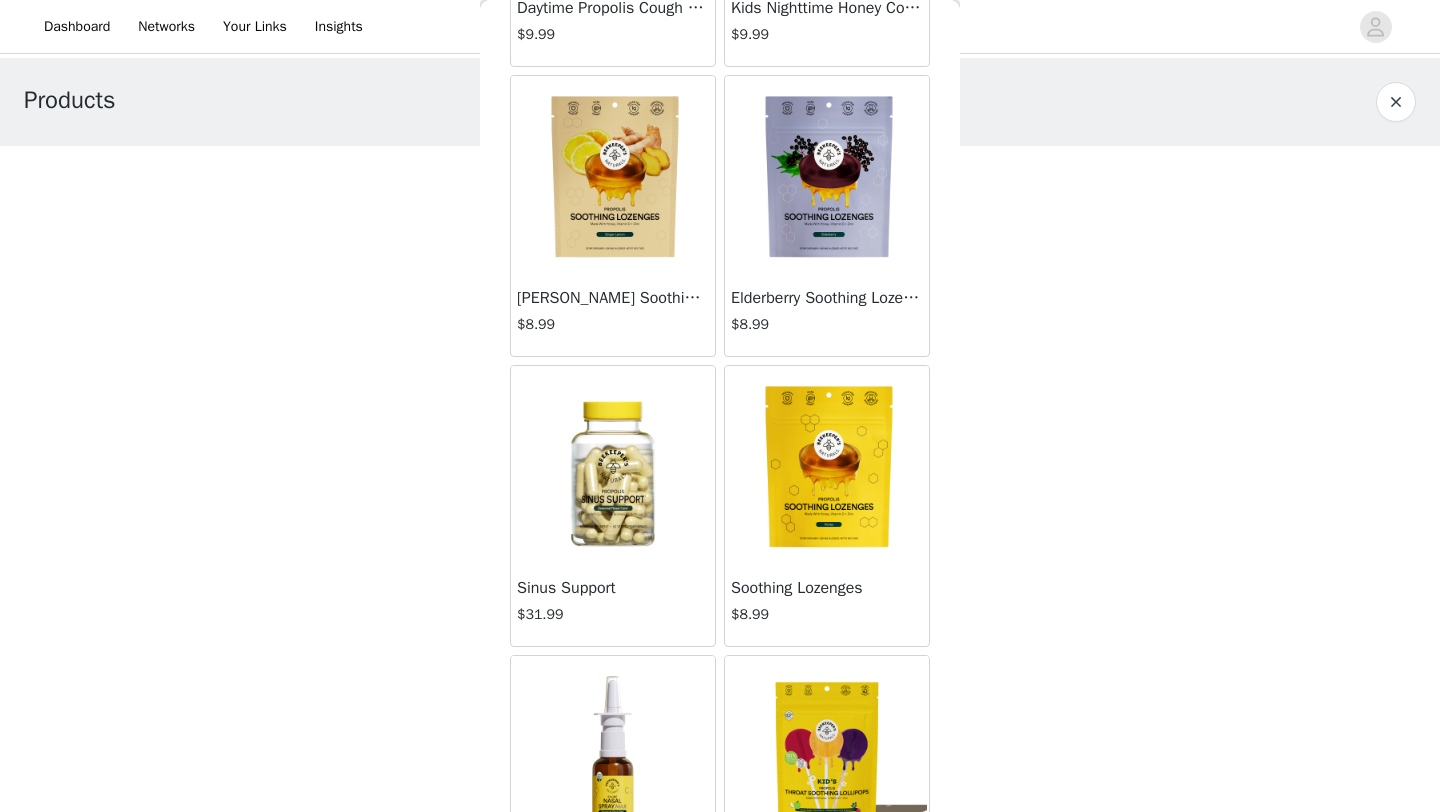 click at bounding box center (613, 176) 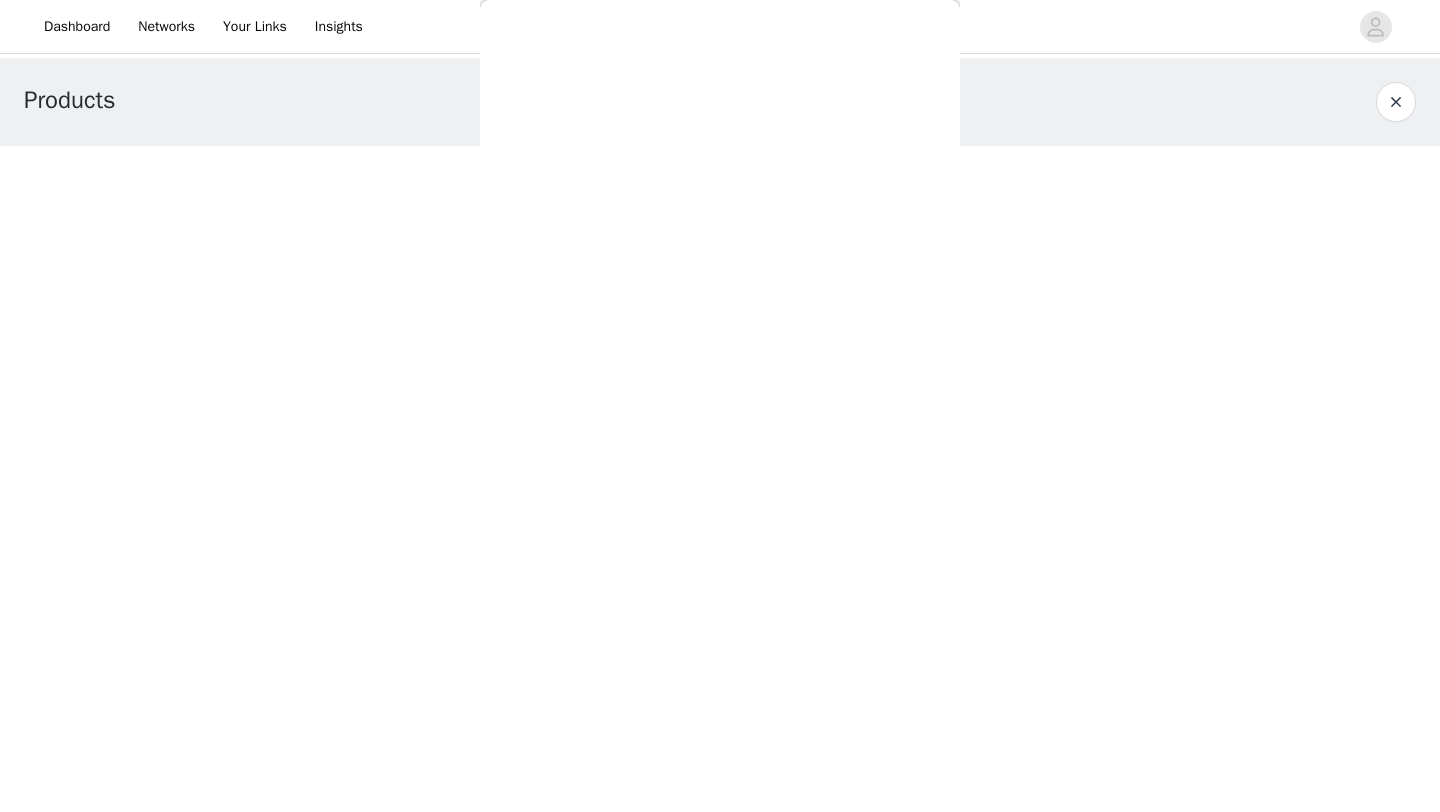 scroll, scrollTop: 91, scrollLeft: 0, axis: vertical 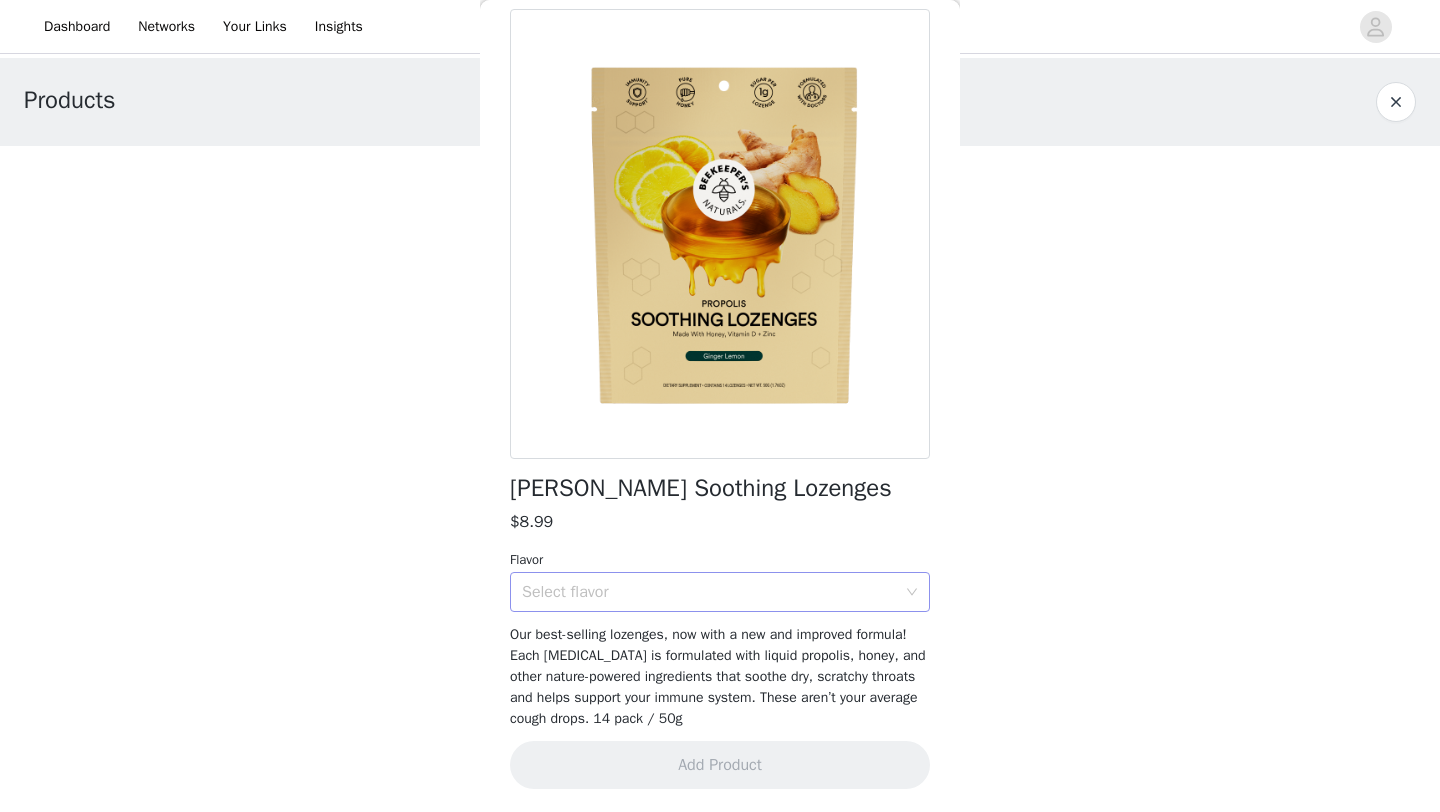 click on "Select flavor" at bounding box center (709, 592) 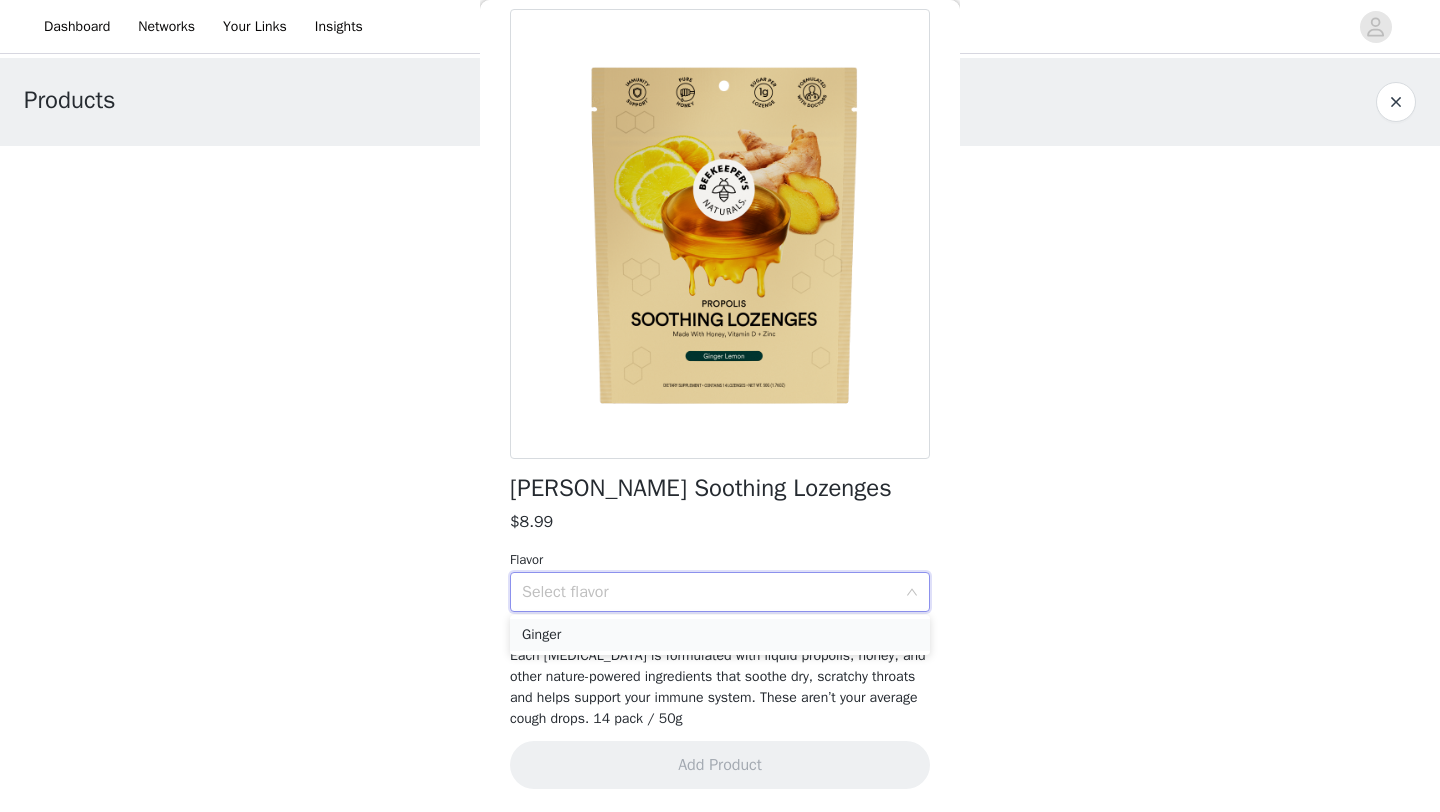 click on "Ginger" at bounding box center (720, 635) 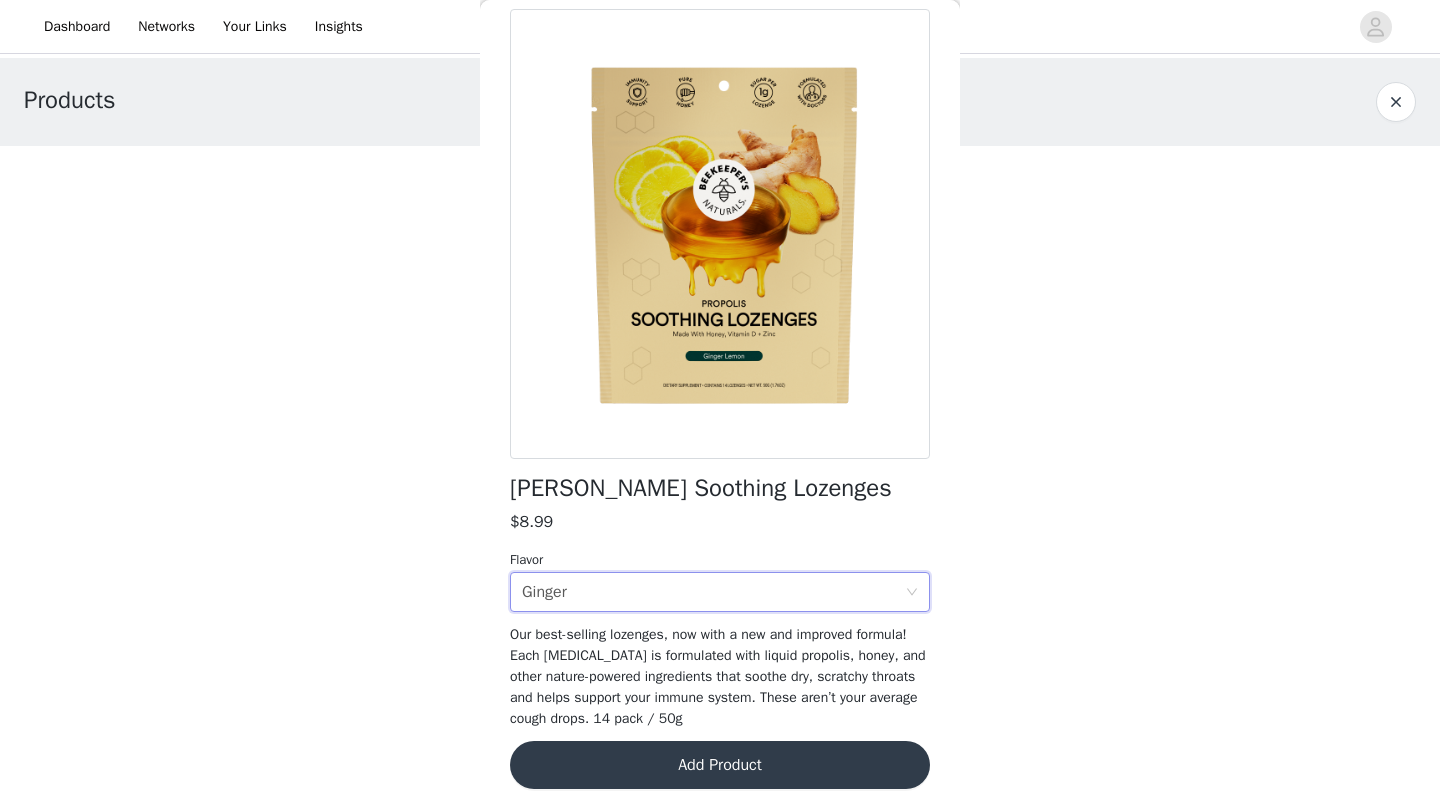 click on "Add Product" at bounding box center (720, 765) 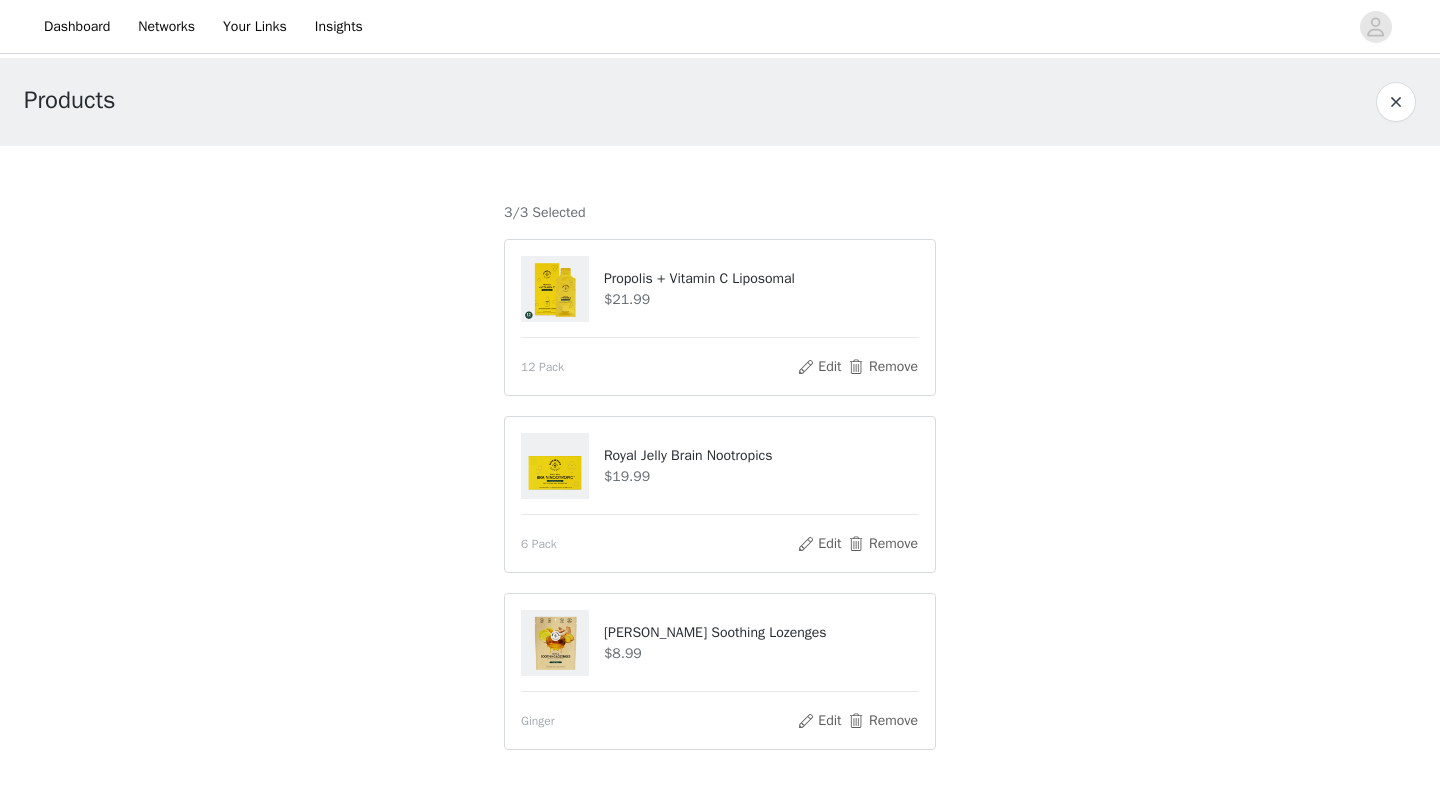 scroll, scrollTop: 78, scrollLeft: 0, axis: vertical 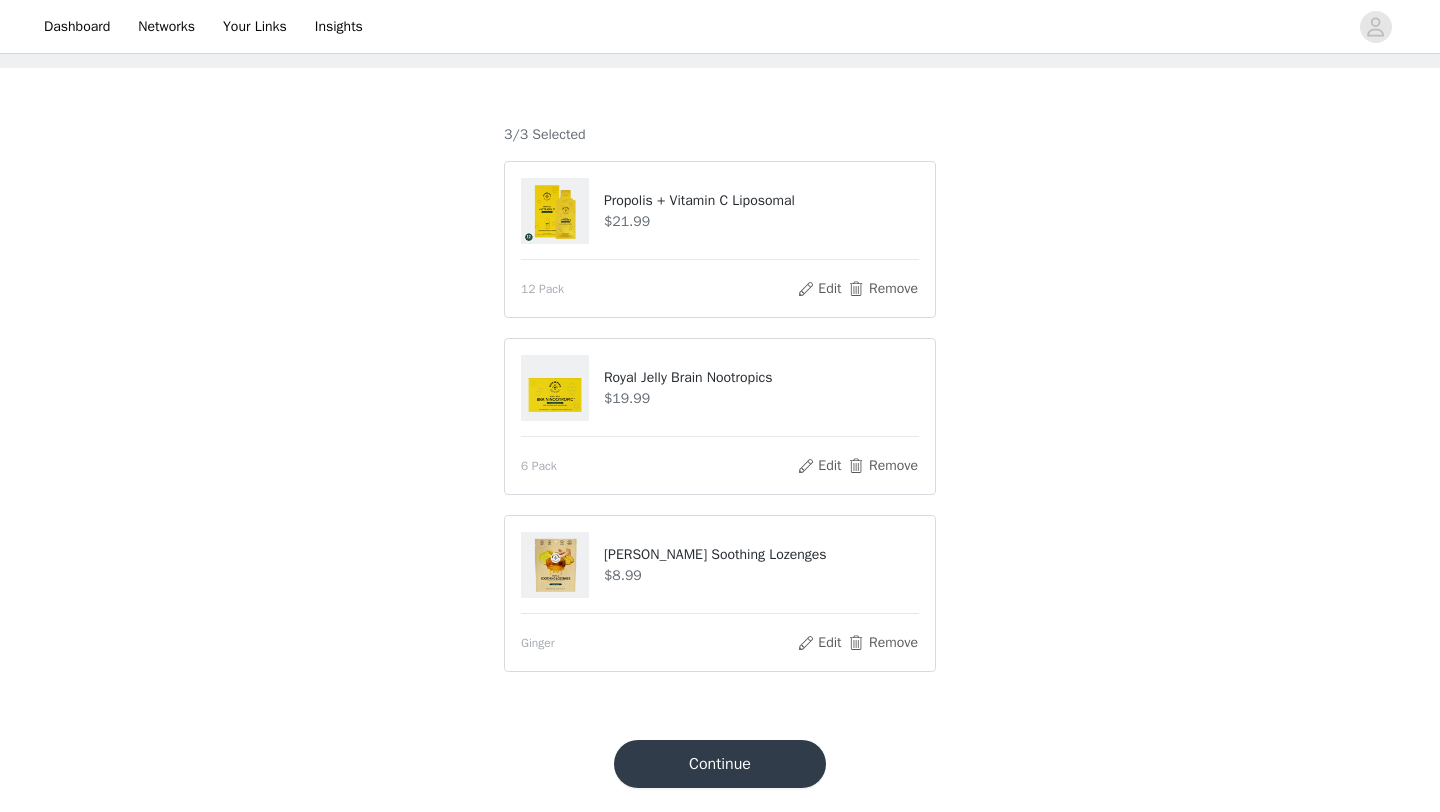 click on "Continue" at bounding box center [720, 764] 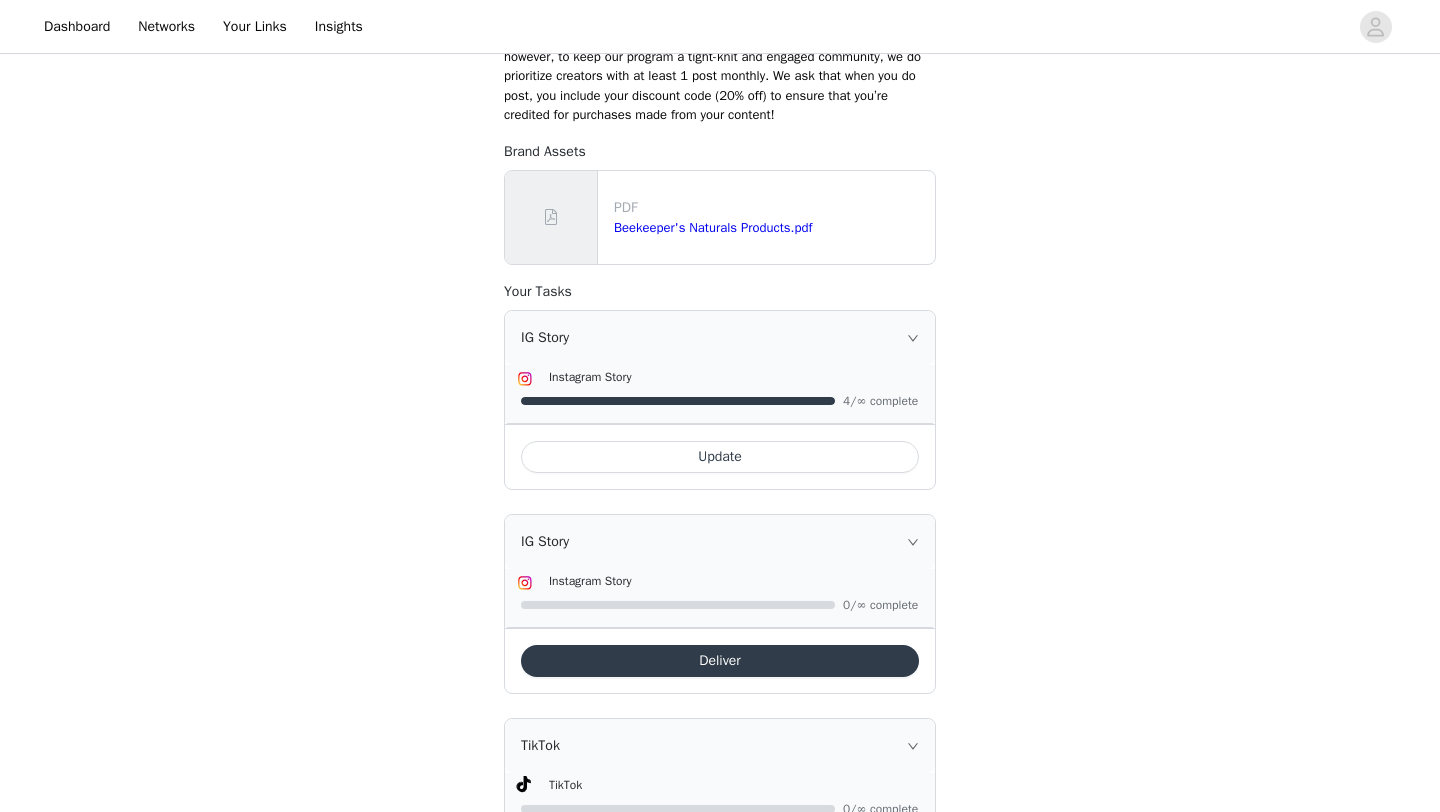 scroll, scrollTop: 405, scrollLeft: 0, axis: vertical 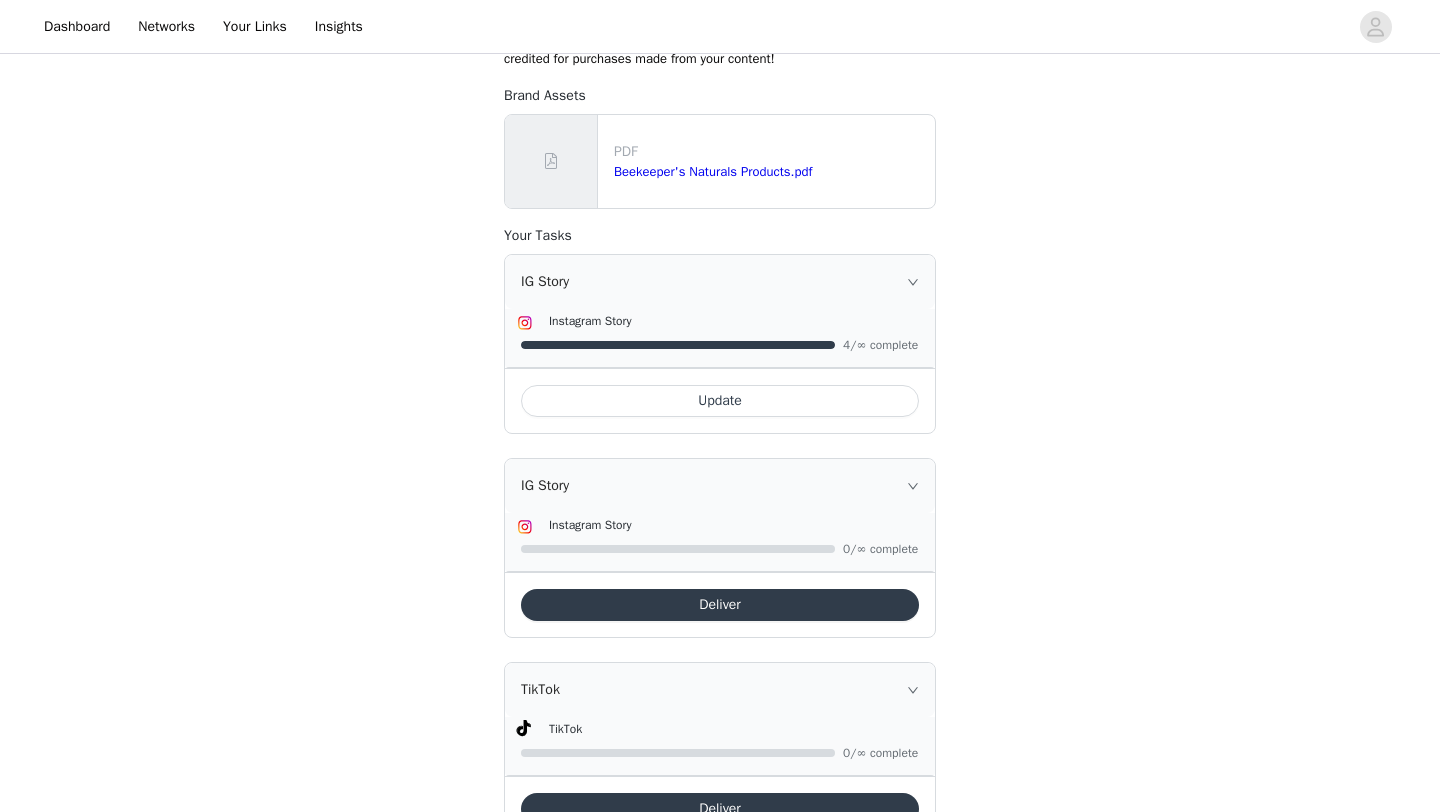click on "Update" at bounding box center [720, 401] 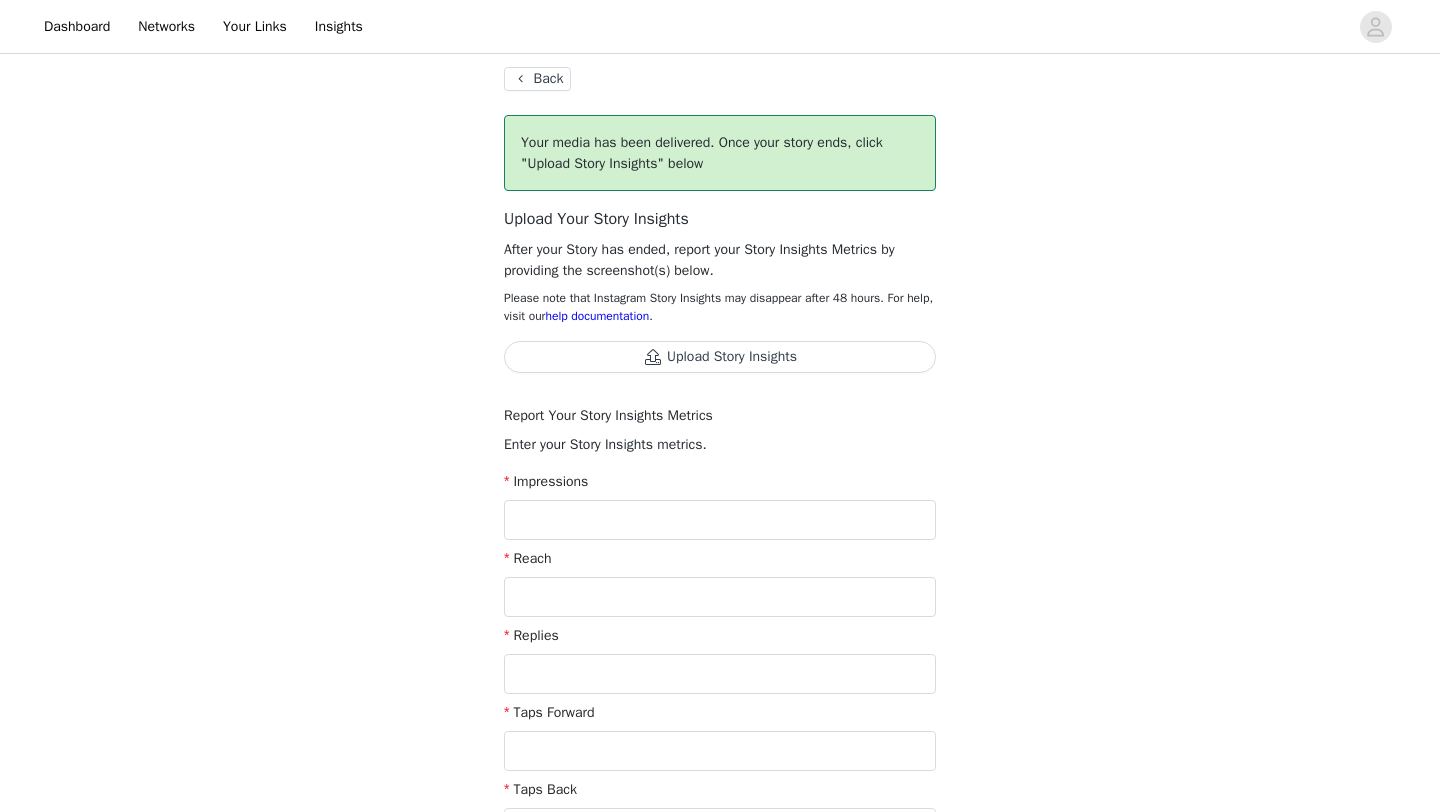 scroll, scrollTop: 104, scrollLeft: 0, axis: vertical 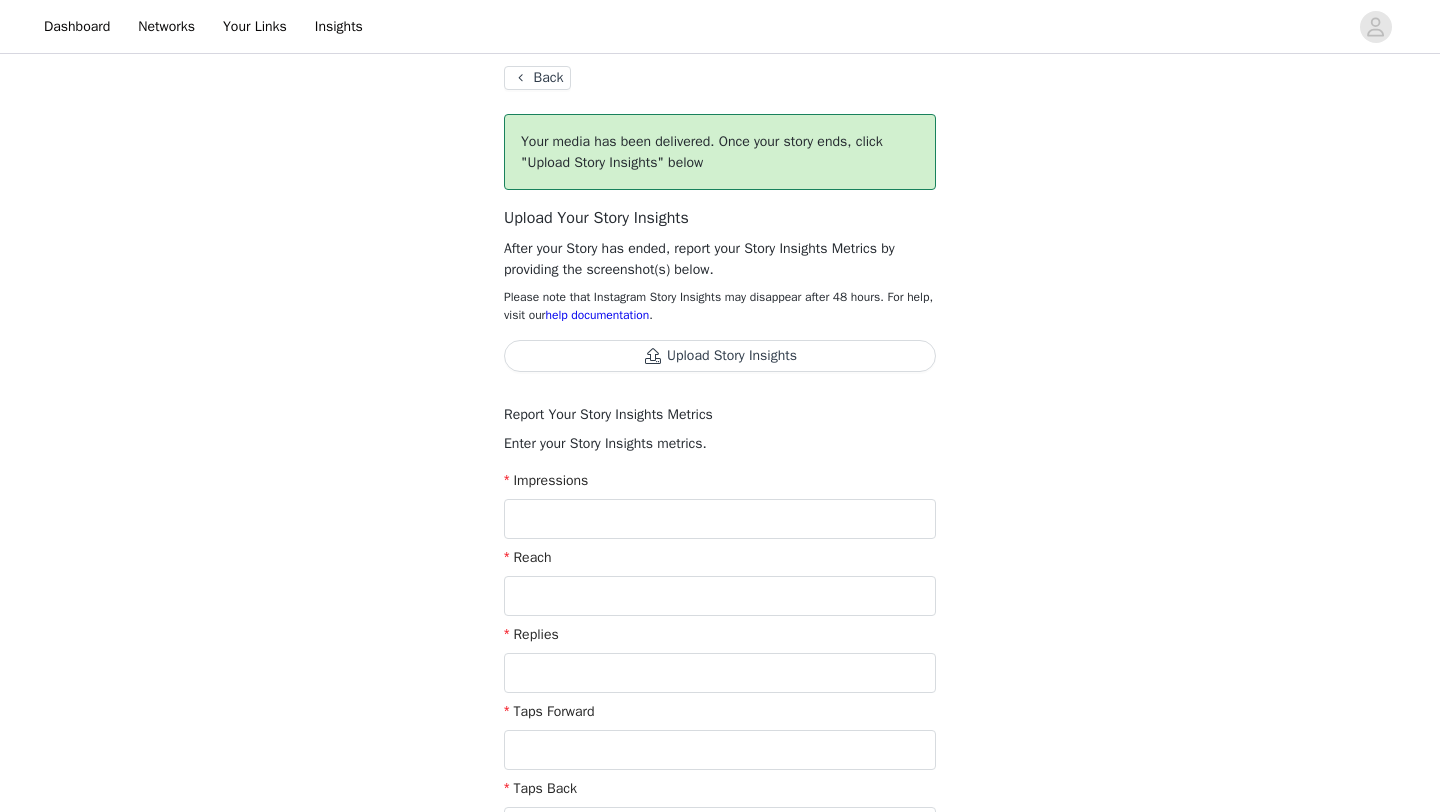 click on "Upload Story Insights" at bounding box center (720, 356) 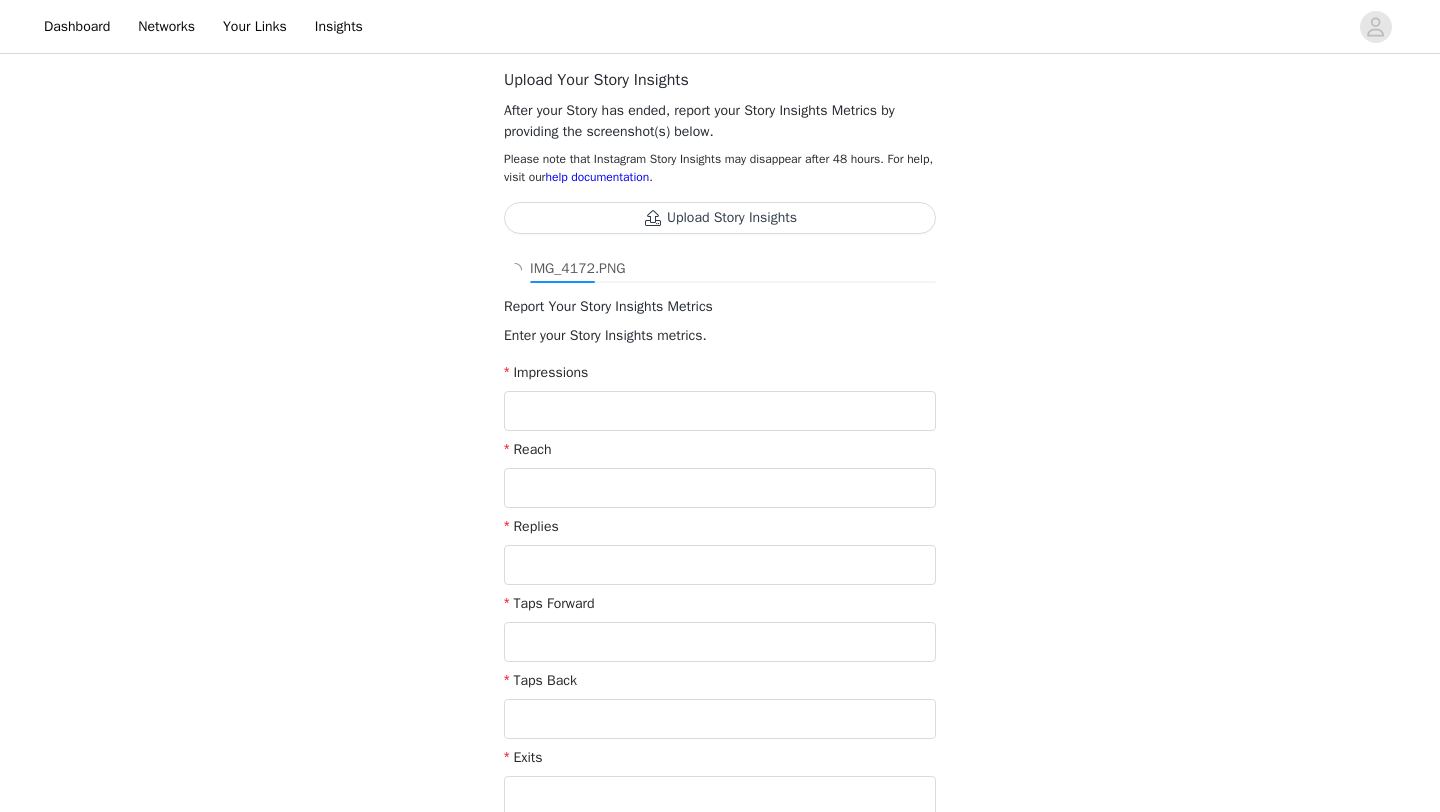 scroll, scrollTop: 302, scrollLeft: 0, axis: vertical 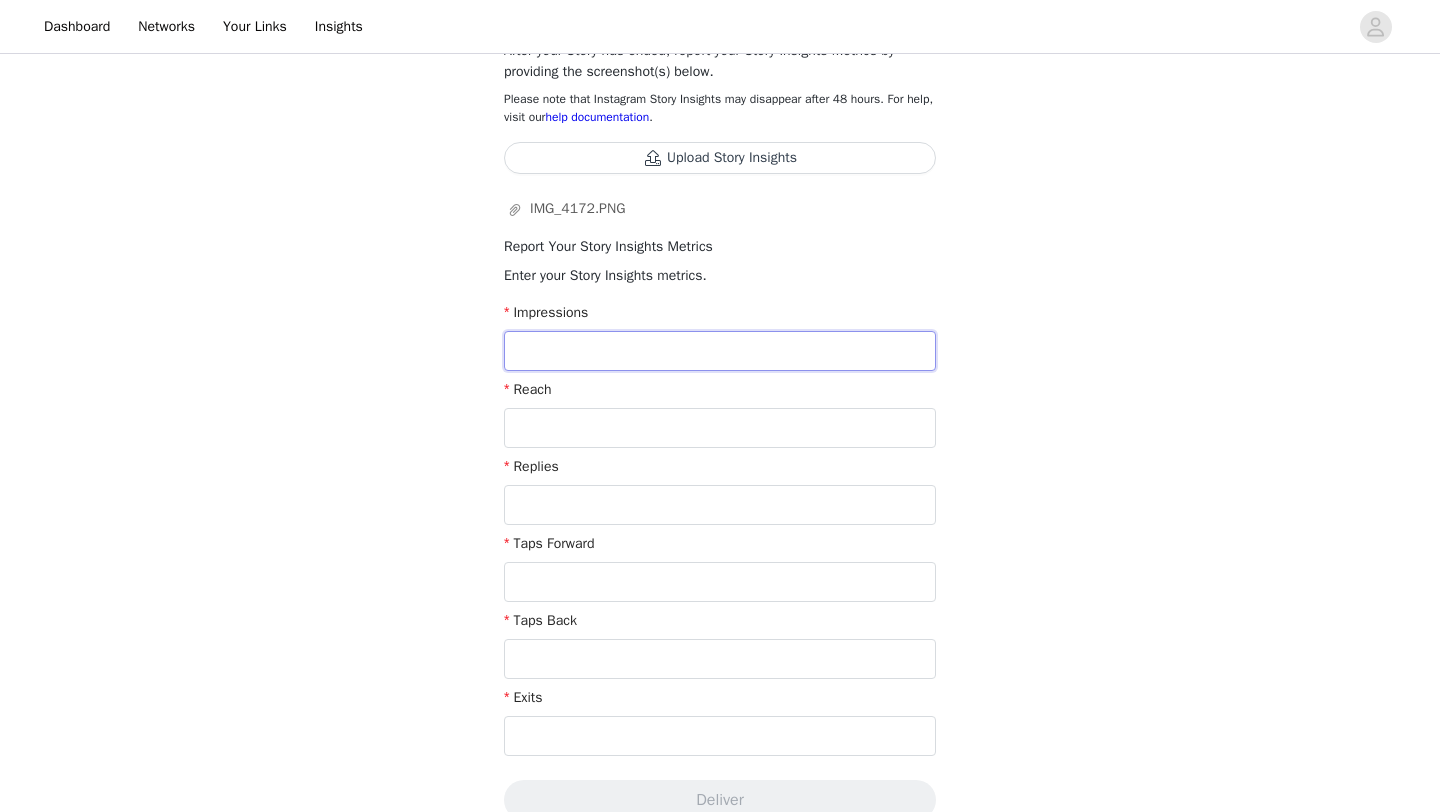 click at bounding box center [720, 351] 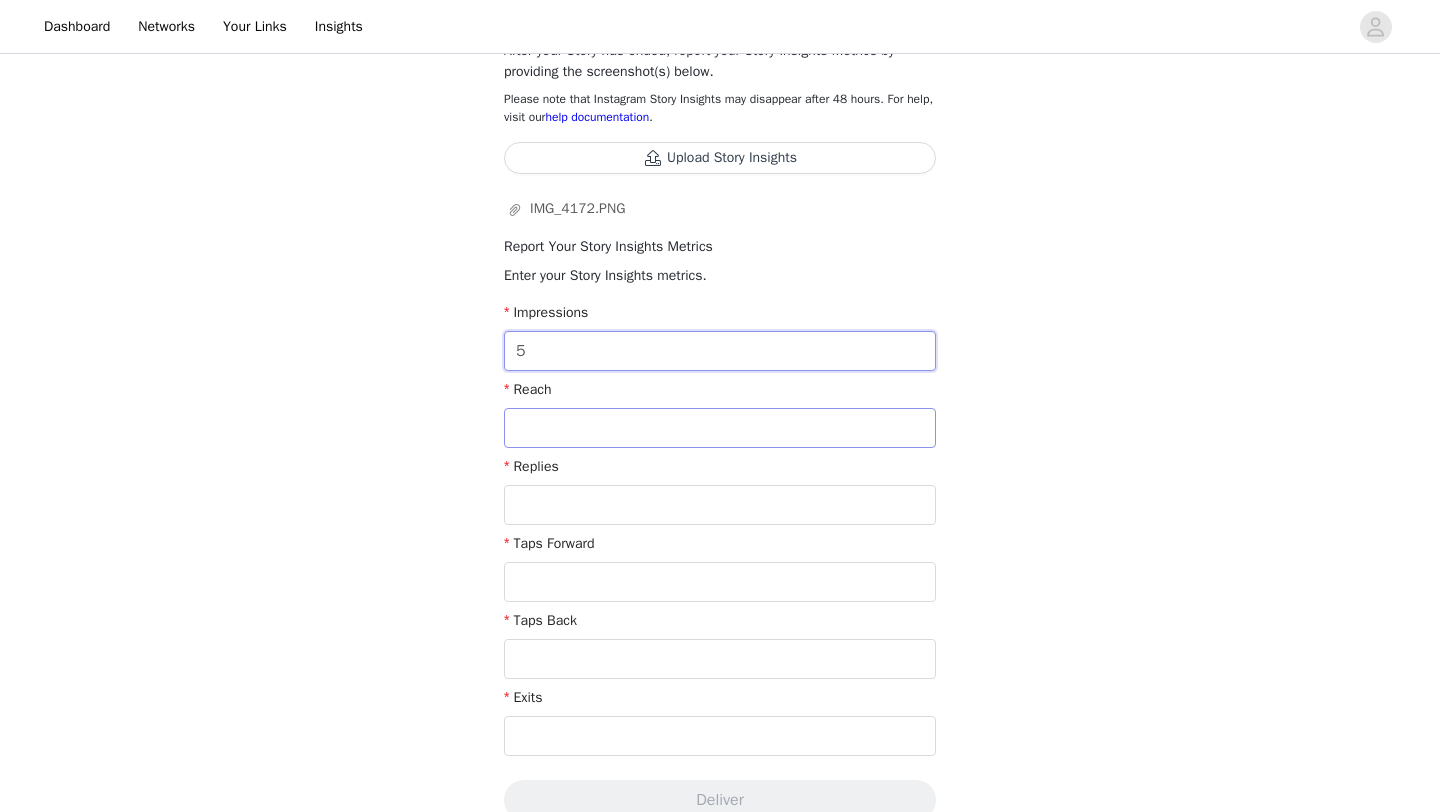 type on "5" 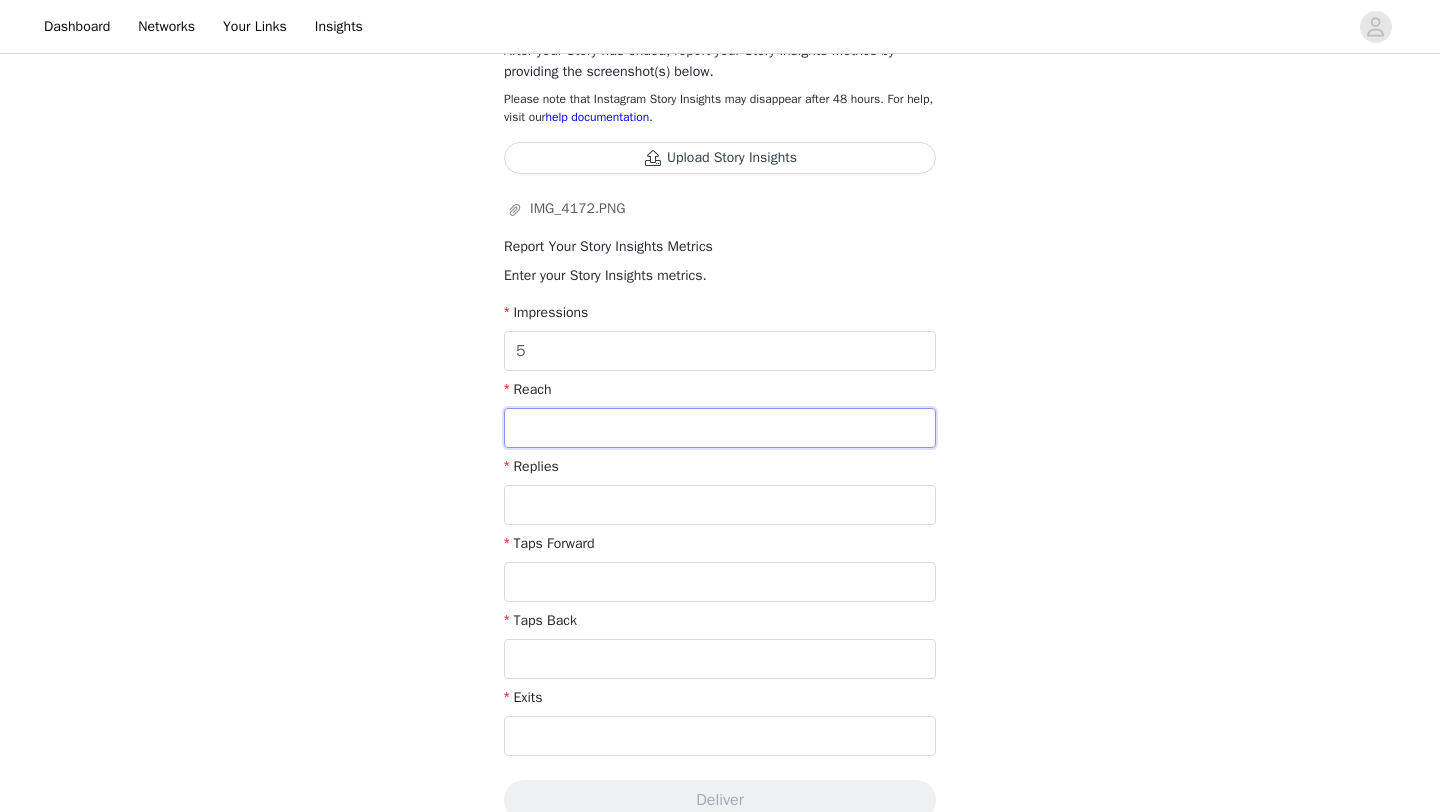 click at bounding box center [720, 428] 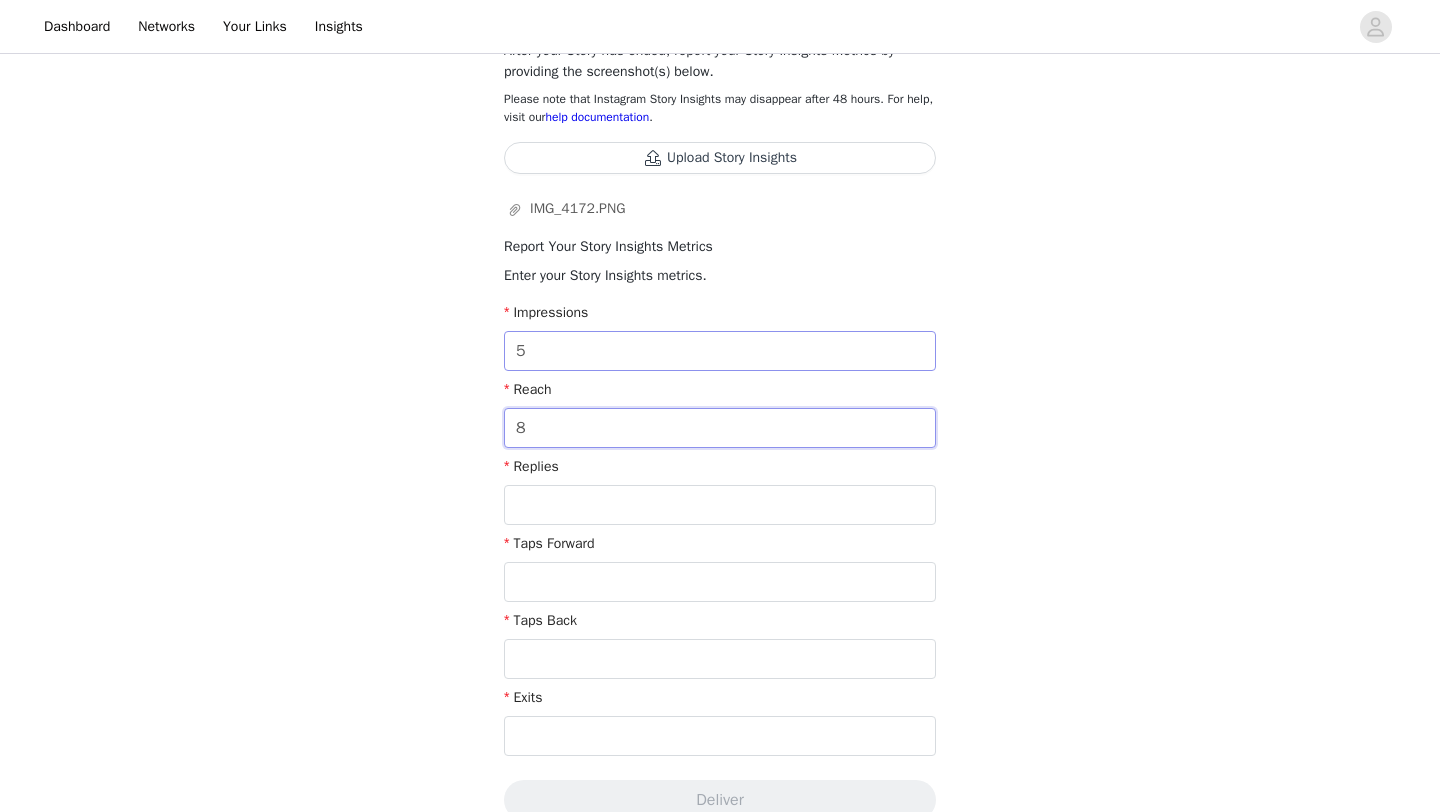 type on "8" 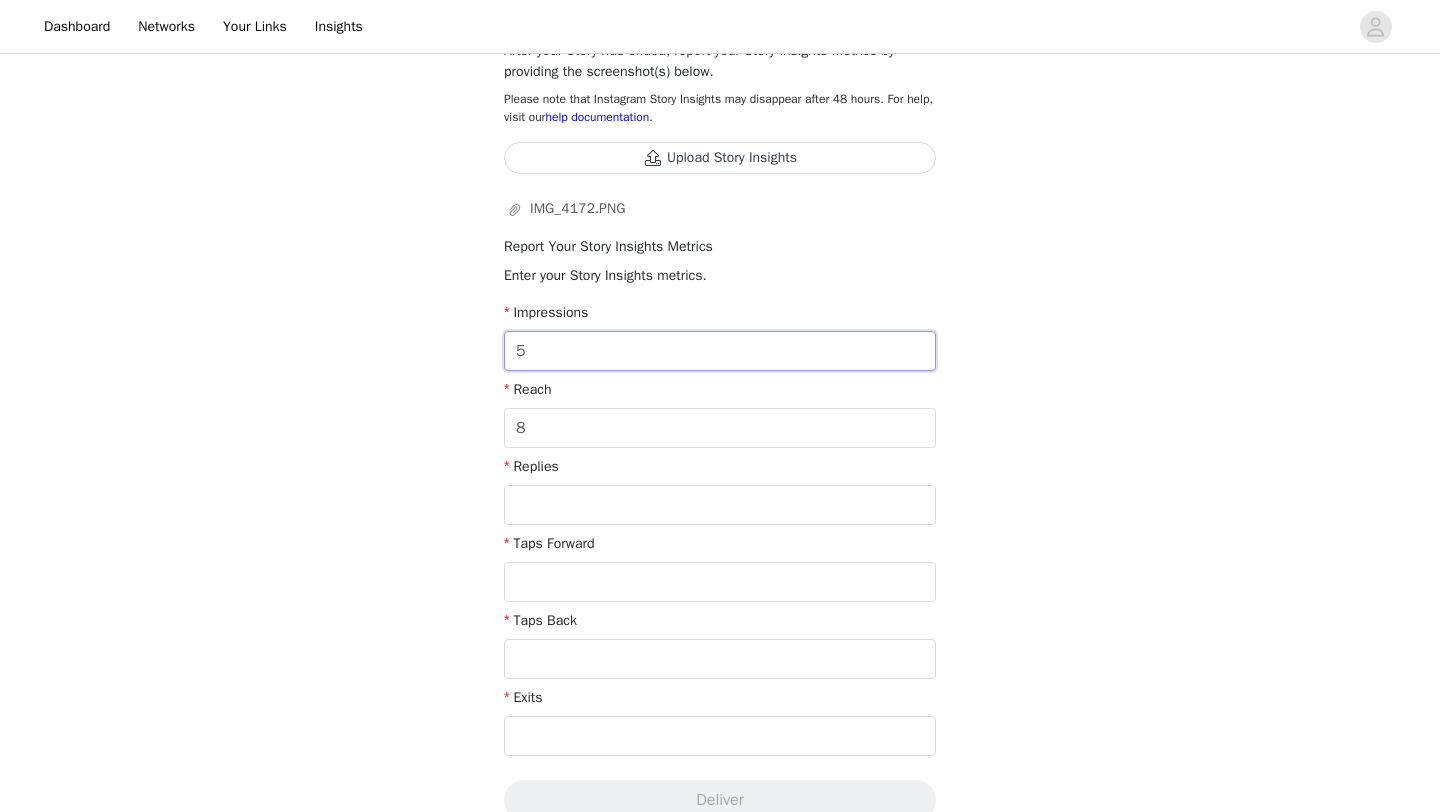click on "5" at bounding box center (720, 351) 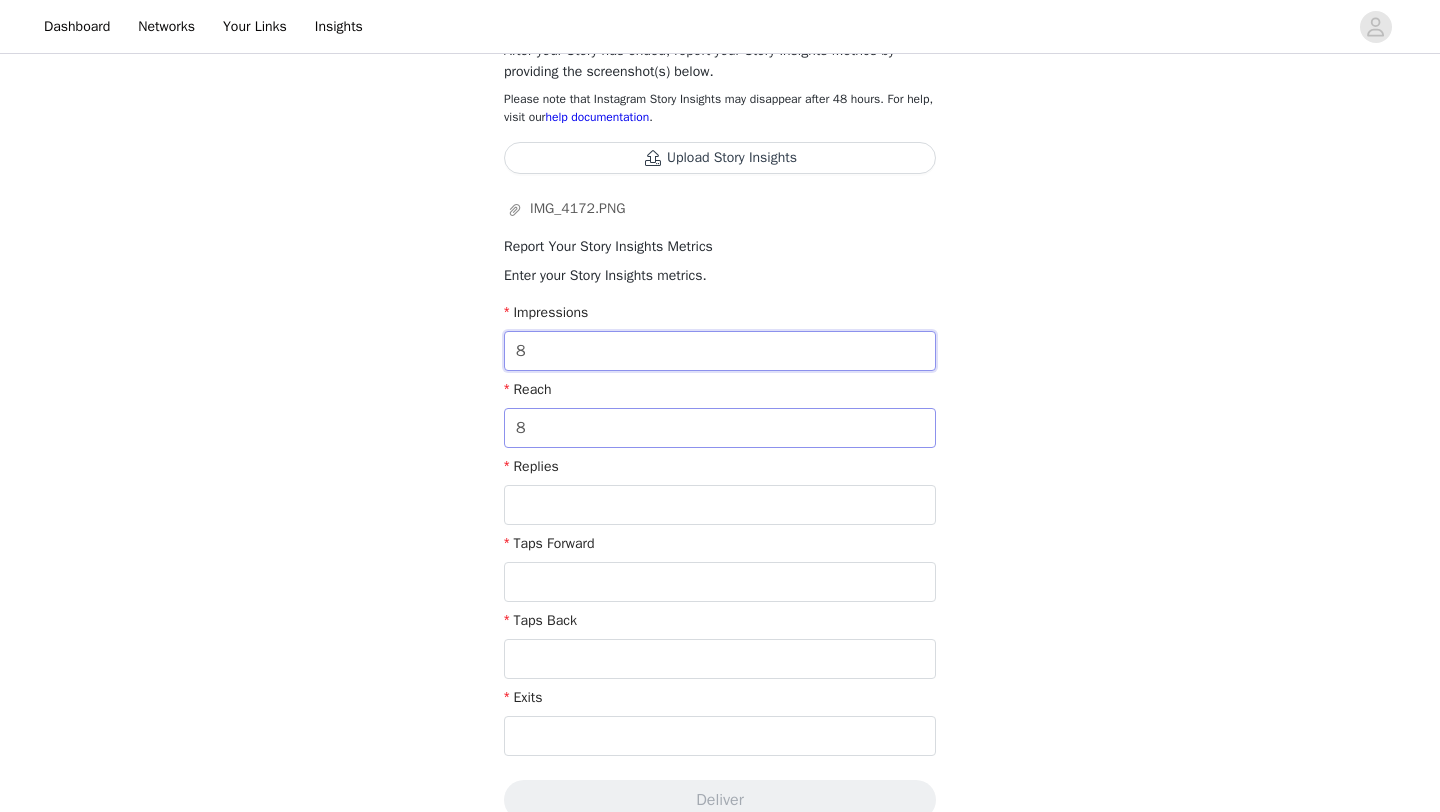 type on "8" 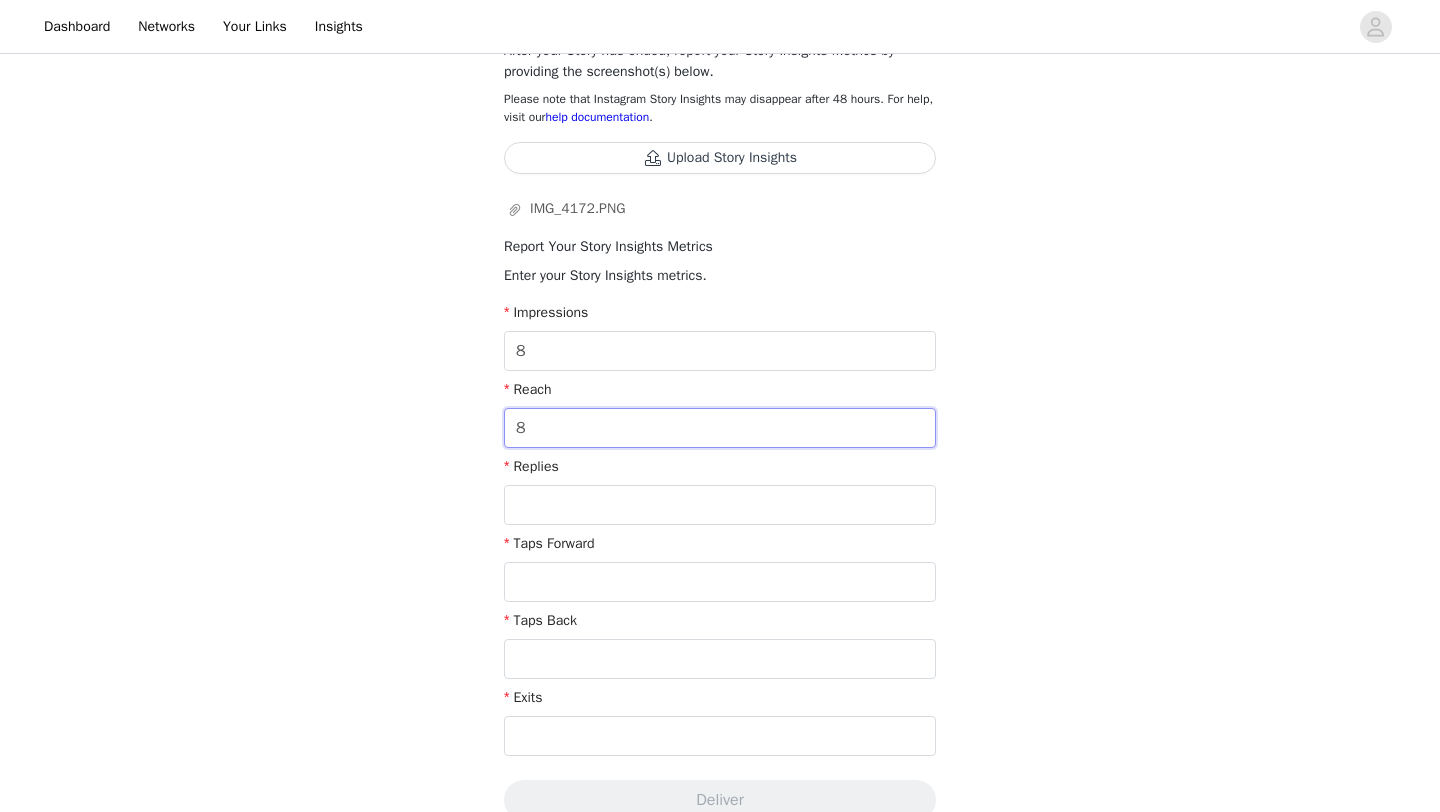 click on "8" at bounding box center (720, 428) 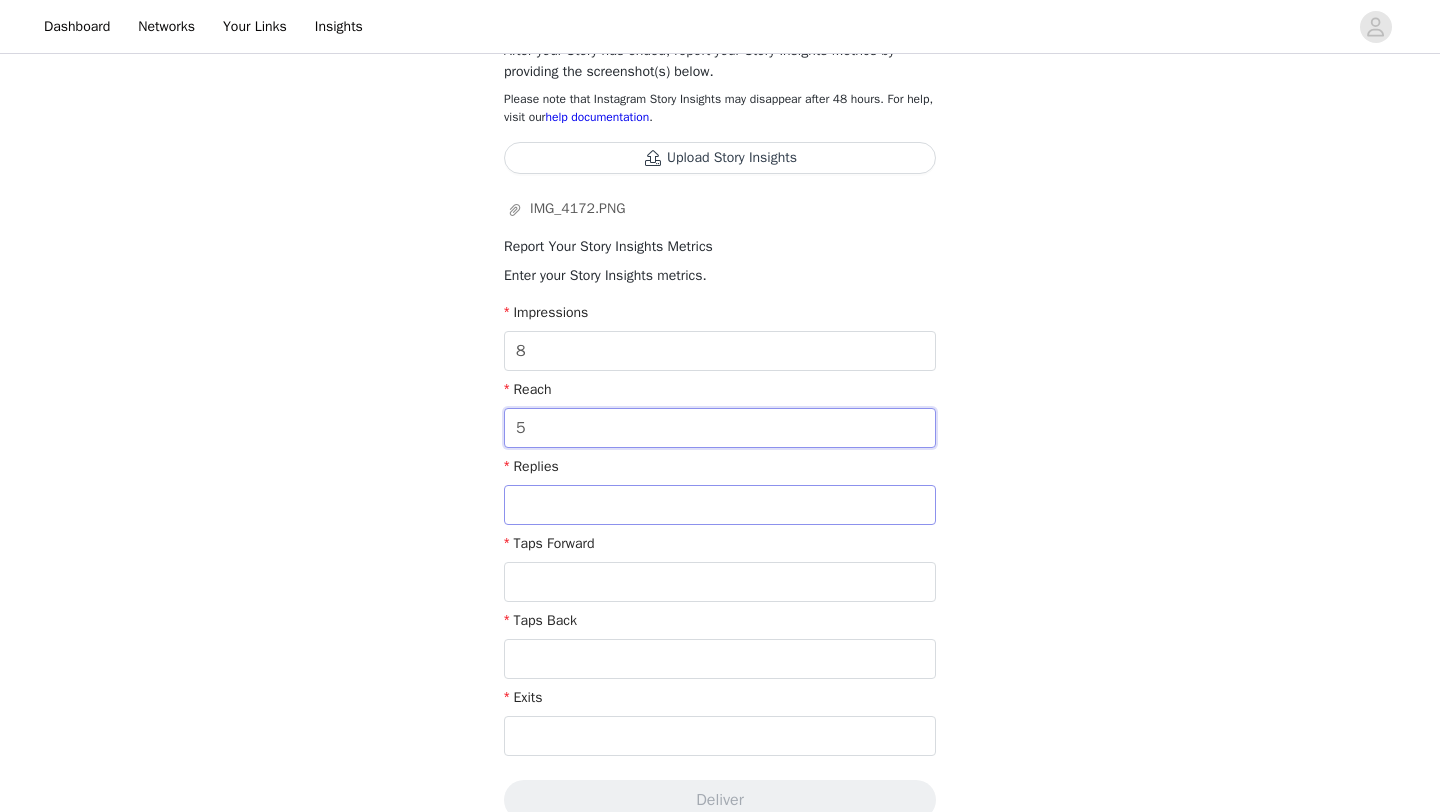 type on "5" 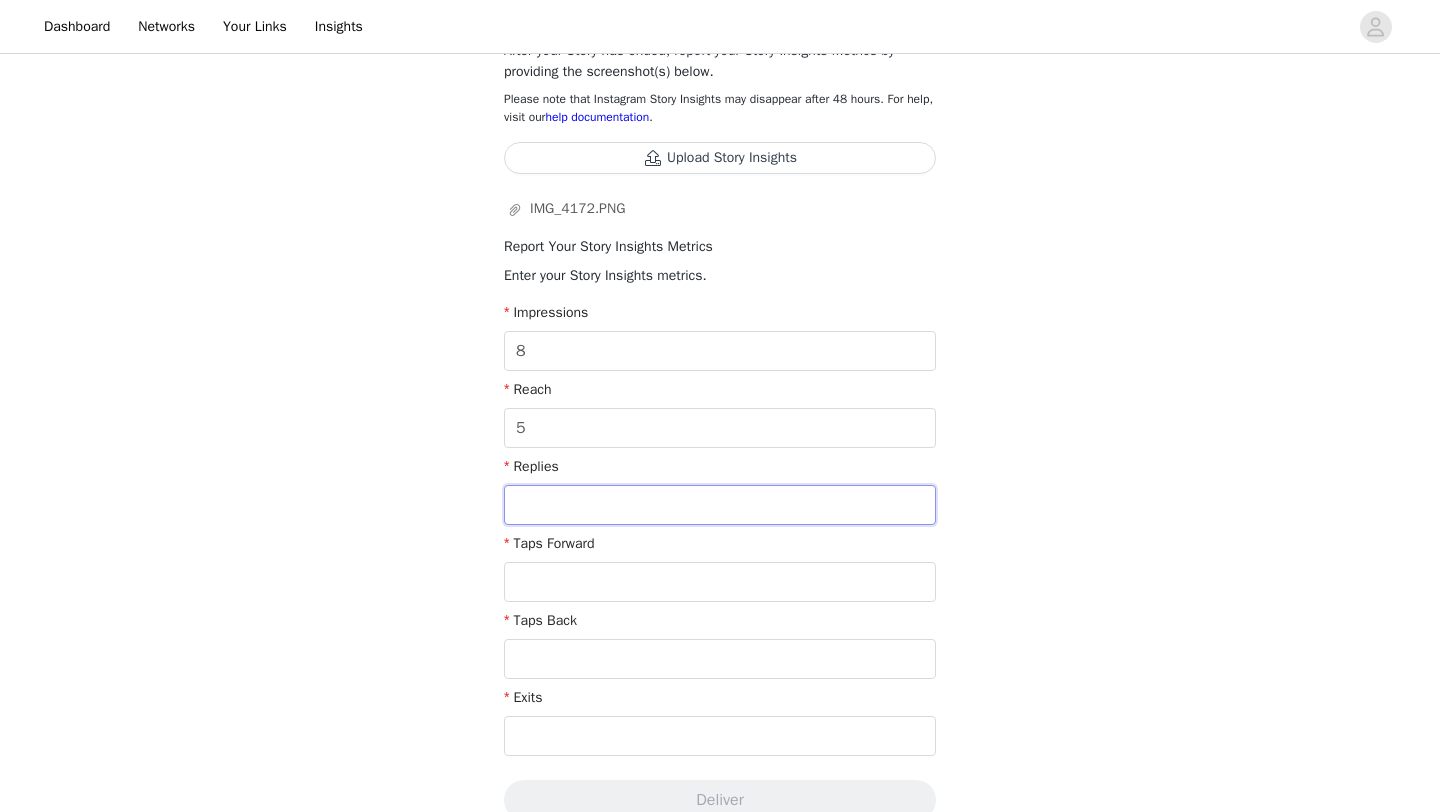 click at bounding box center (720, 505) 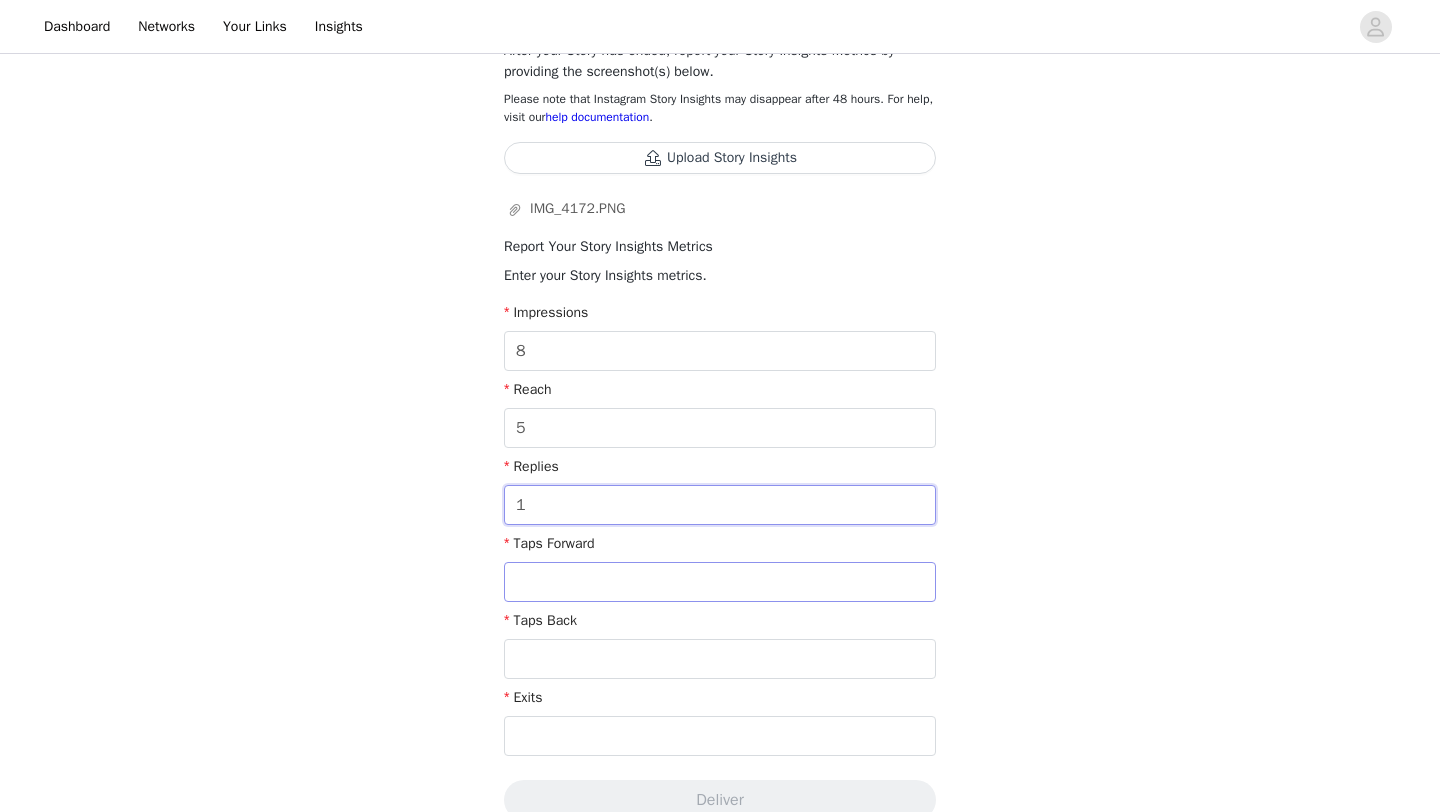 type on "1" 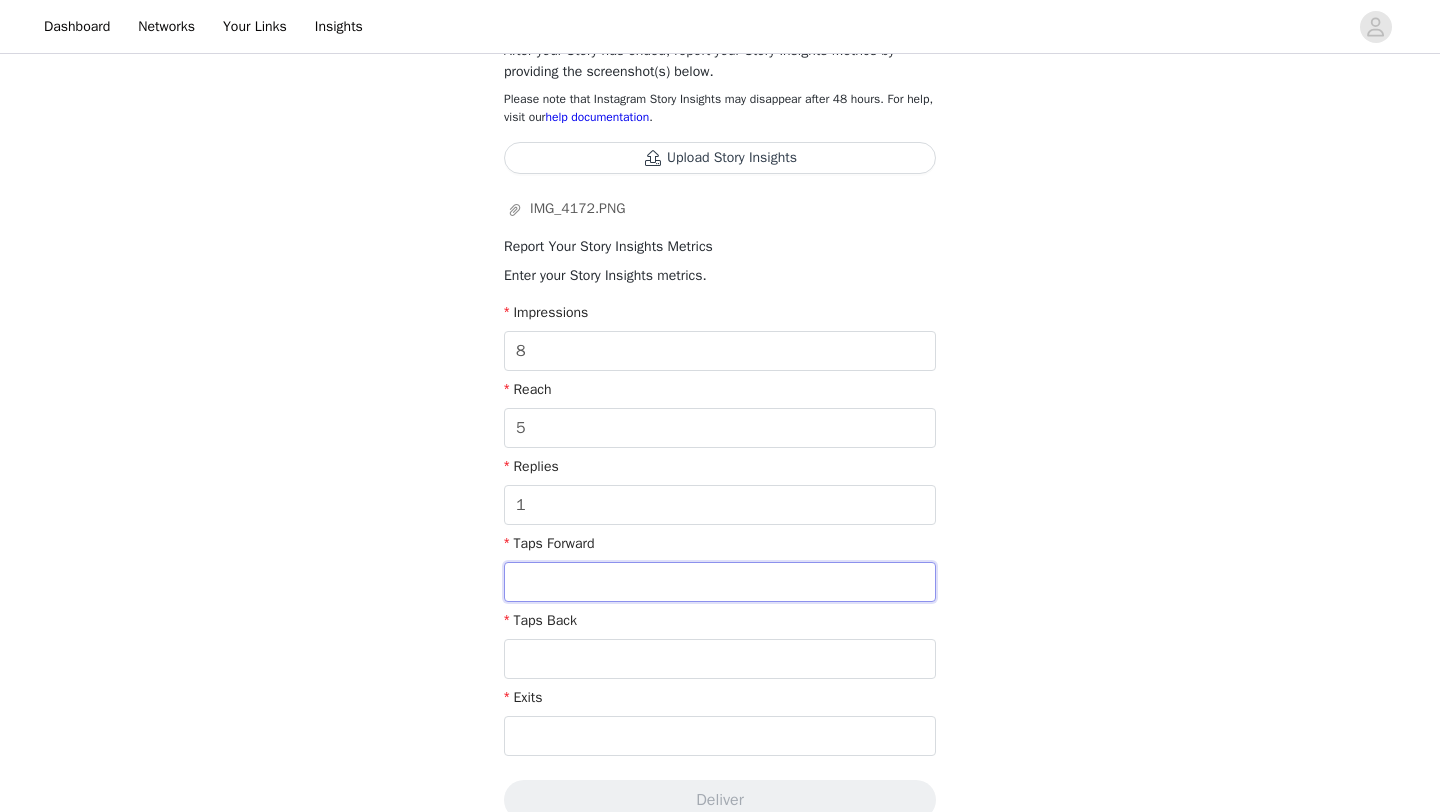 click at bounding box center (720, 582) 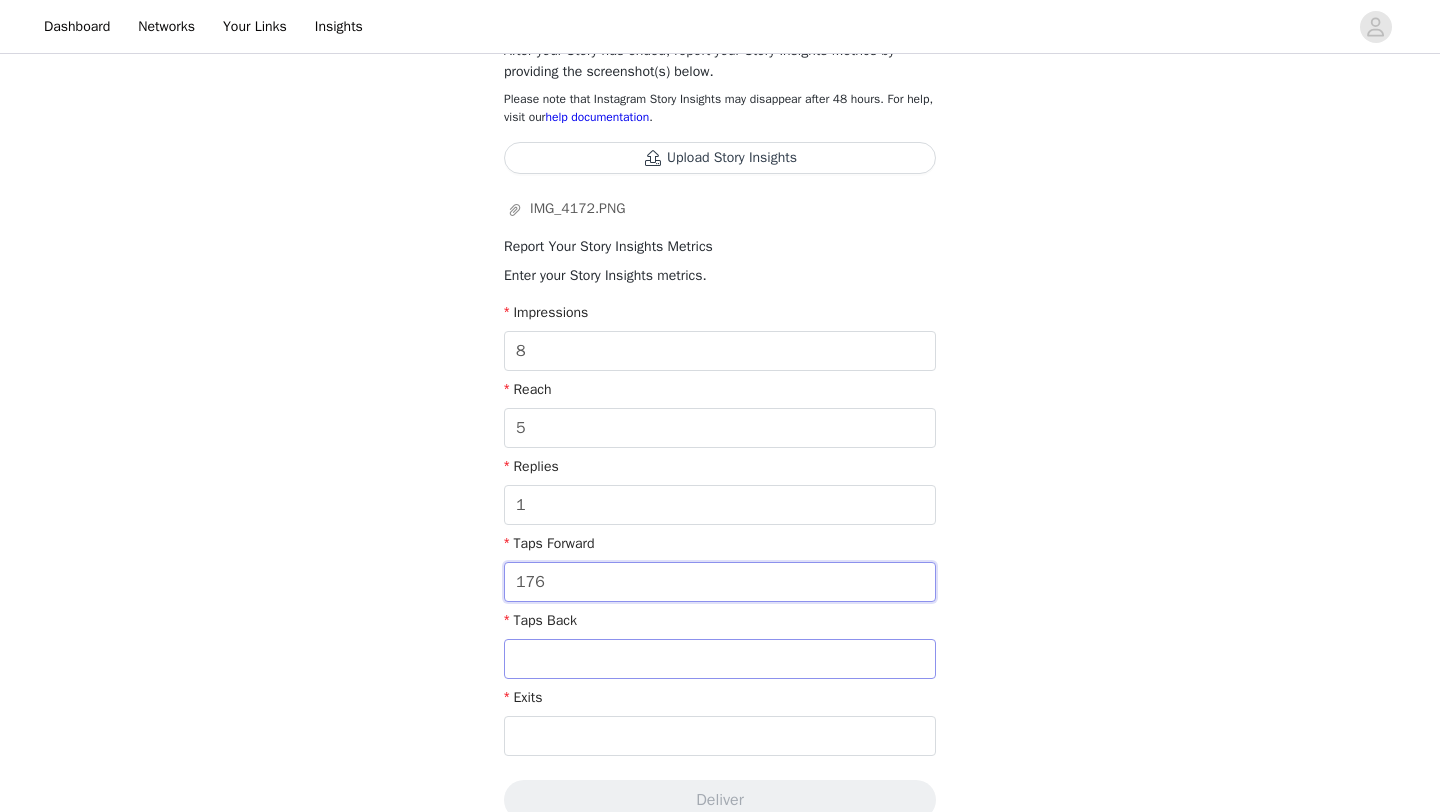 type on "176" 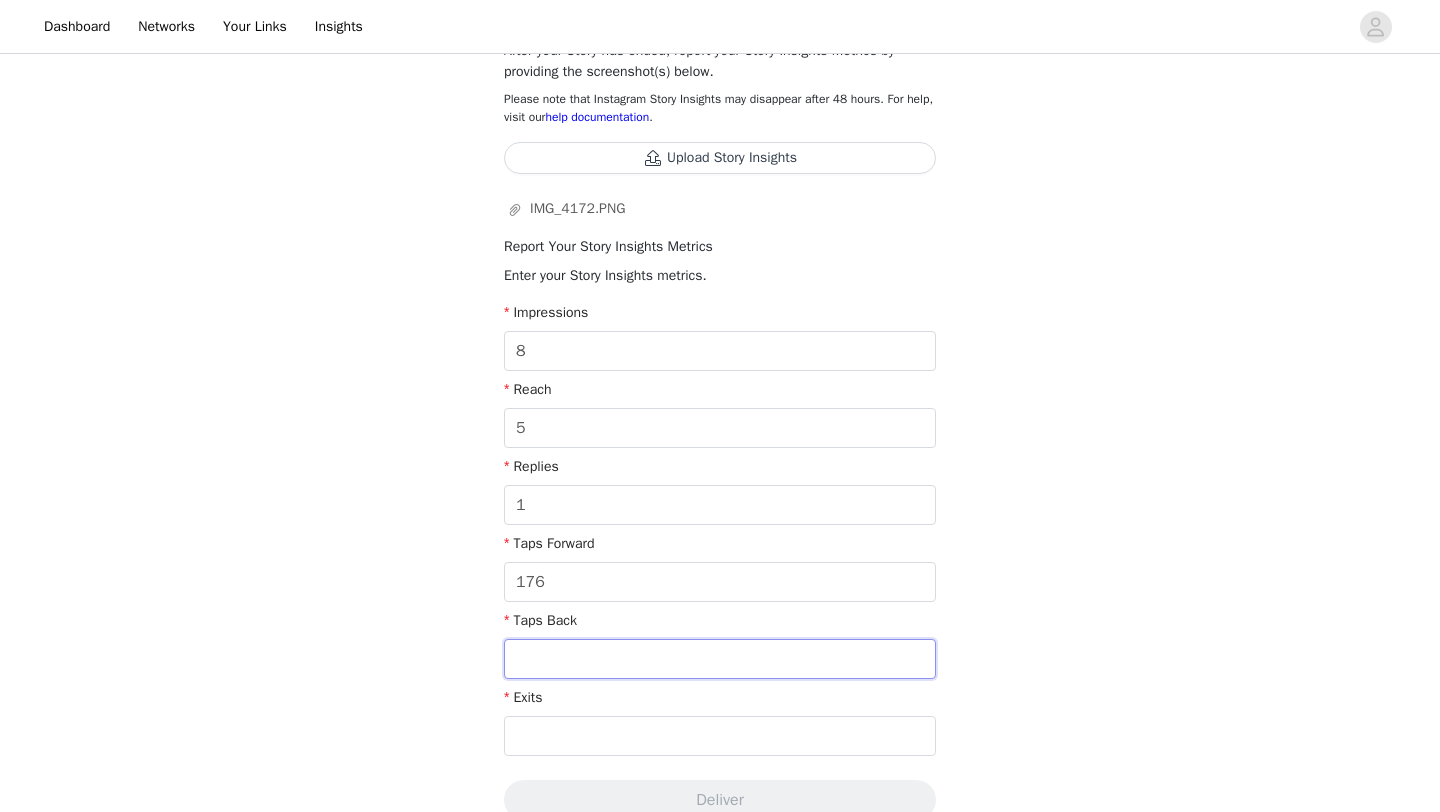 click at bounding box center [720, 659] 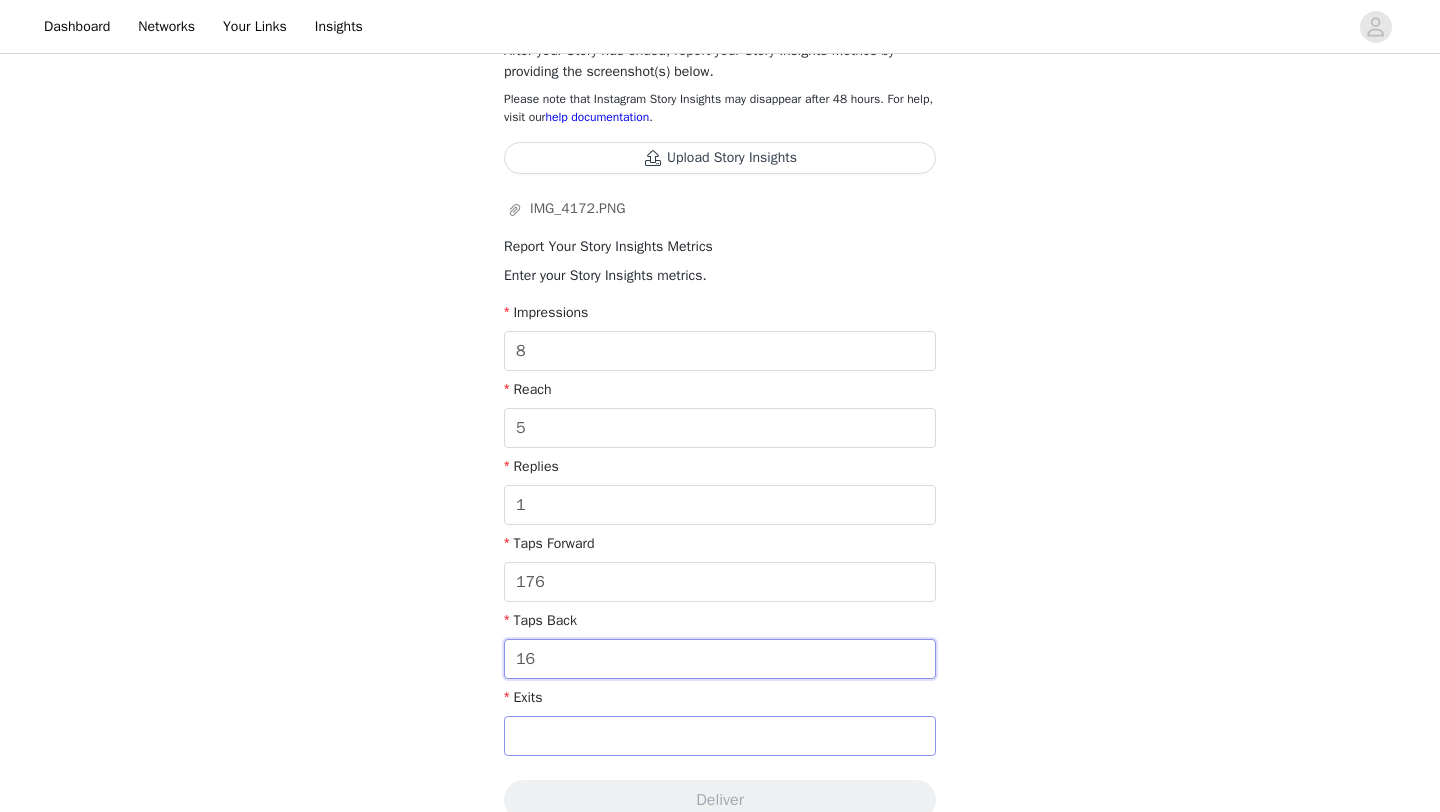 type on "16" 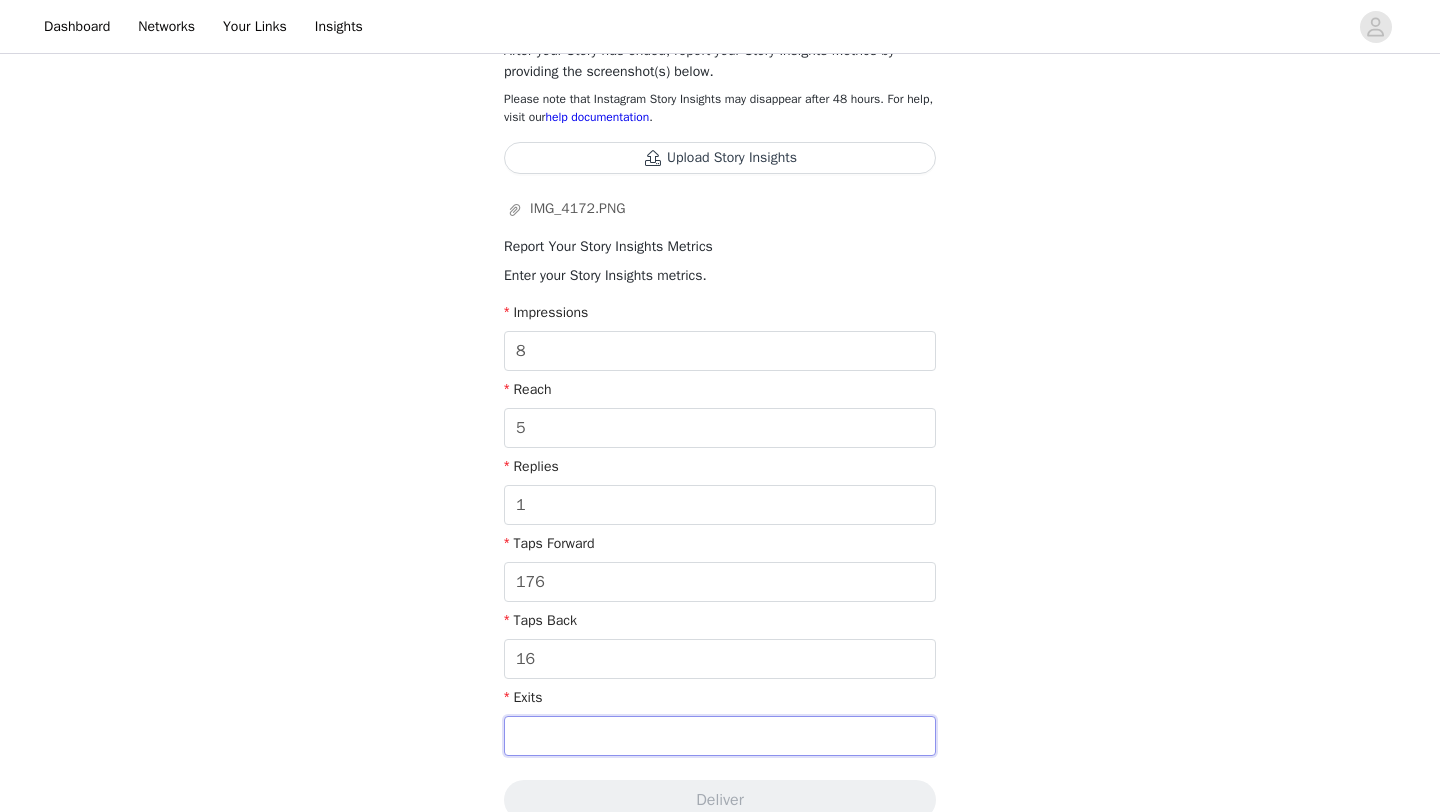 click at bounding box center [720, 736] 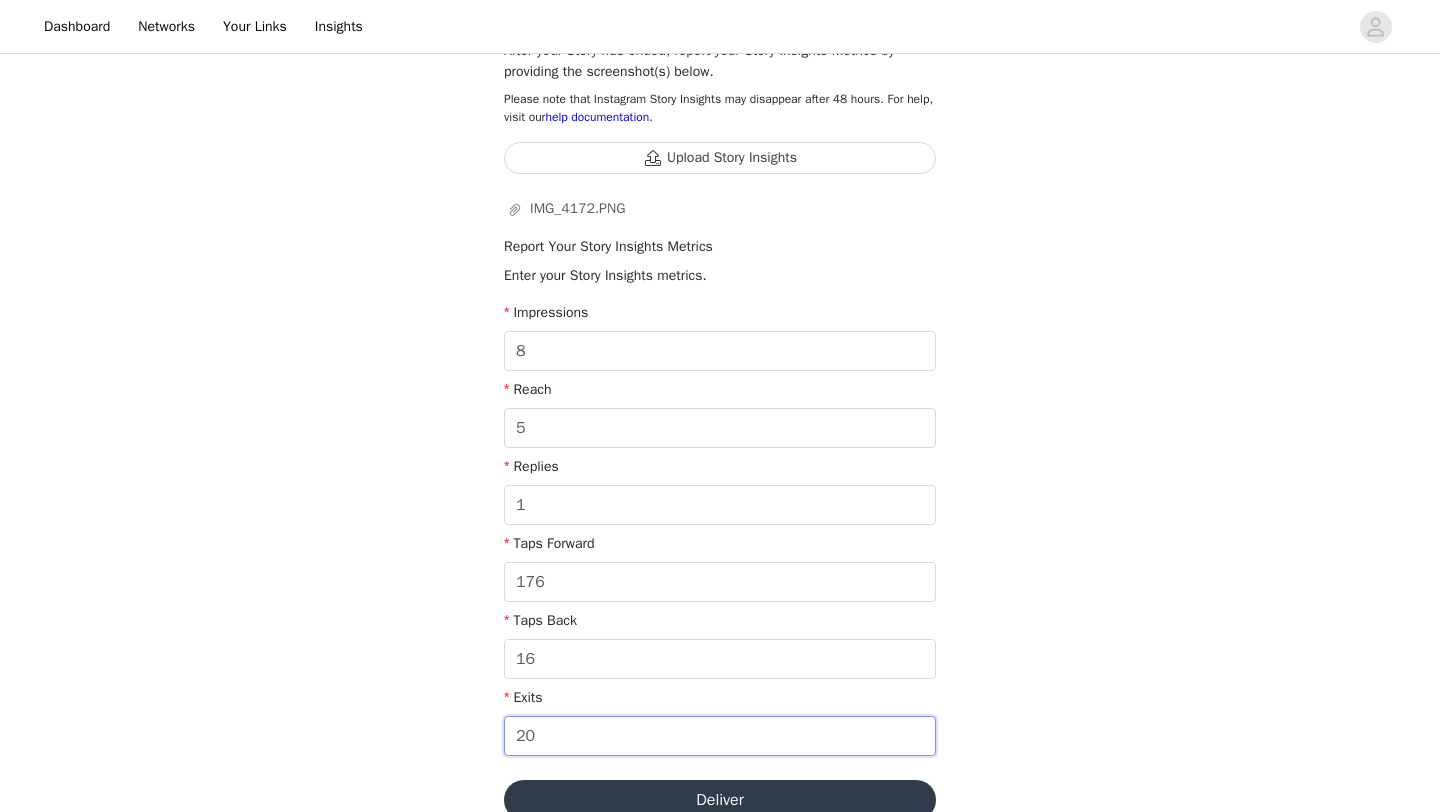 type on "20" 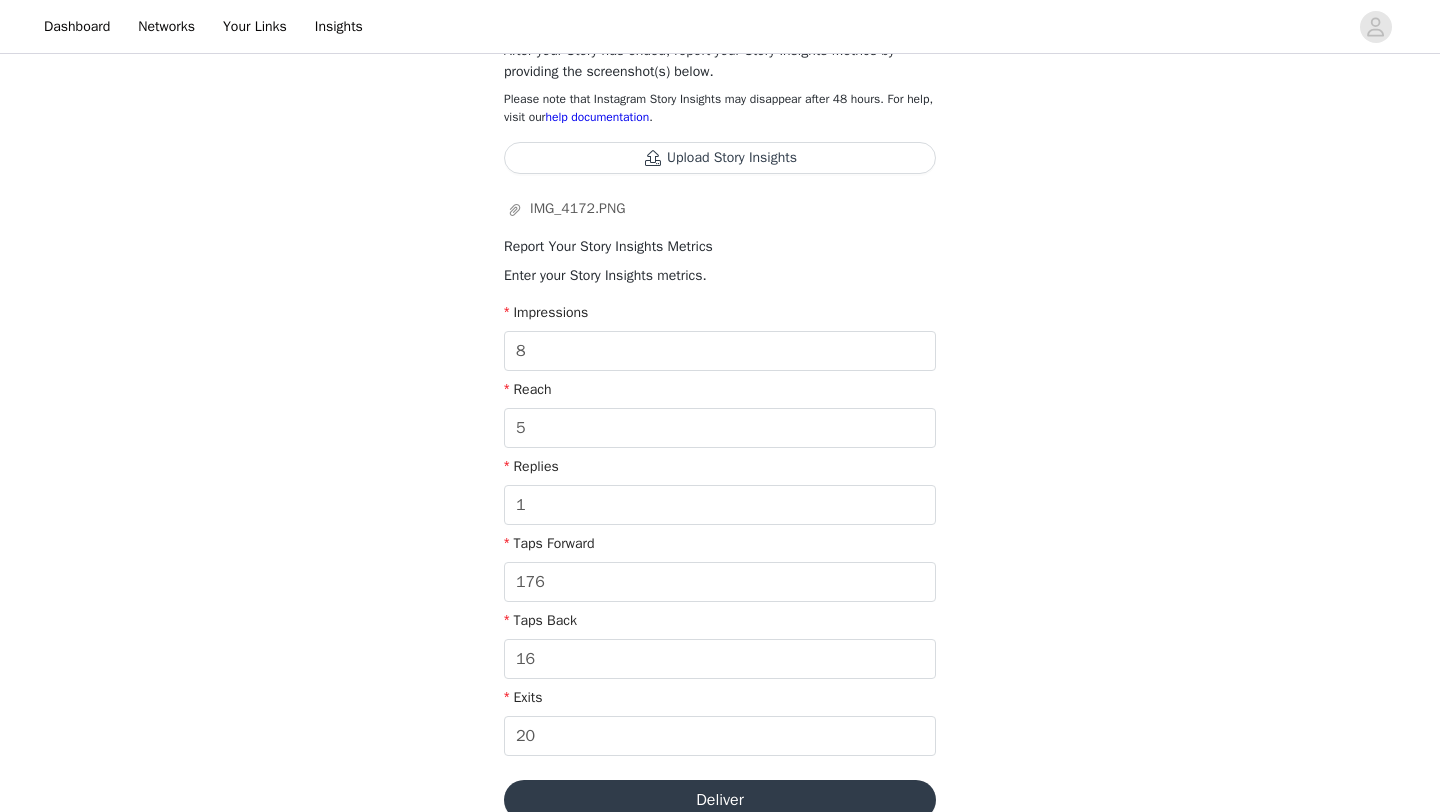 click on "Complete Task
Back
Your media has been delivered. Once your story ends, click "Upload Story
Insights" below
Upload Your Story Insights
After your Story has ended, report your Story Insights Metrics by providing the
screenshot(s) below.
Please note that Instagram Story Insights may disappear after 48 hours. For help, visit
our  help documentation .
Upload Story Insights IMG_4172.PNG   Report Your Story Insights Metrics   Enter your Story Insights metrics.   Impressions 8   Reach 5   Replies 1   Taps Forward 176   Taps Back 16   Exits 20   Deliver     Delivered content     Total deliverables (4/∞)     Instagram Story   [URL][DOMAIN_NAME]" at bounding box center (720, 712) 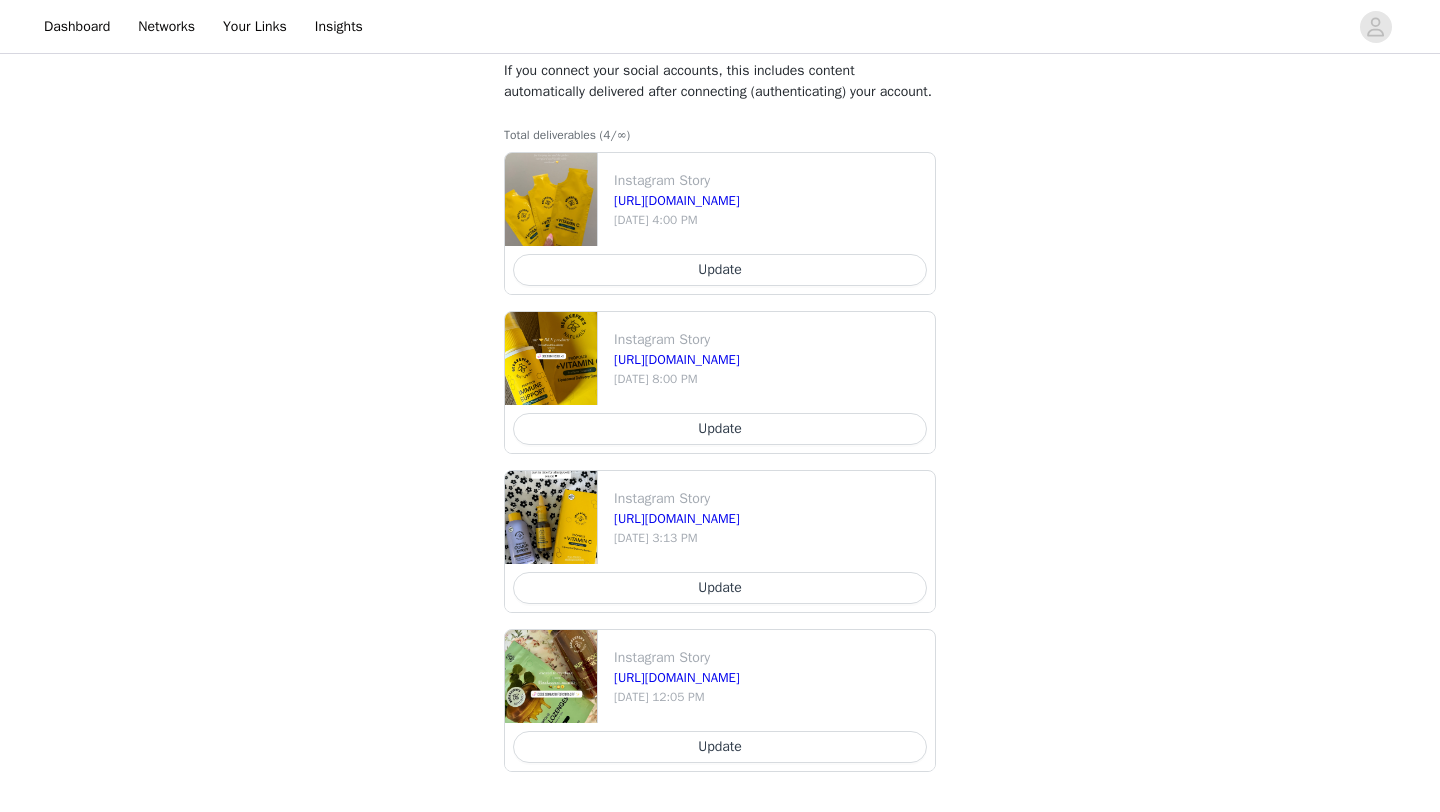 scroll, scrollTop: 435, scrollLeft: 0, axis: vertical 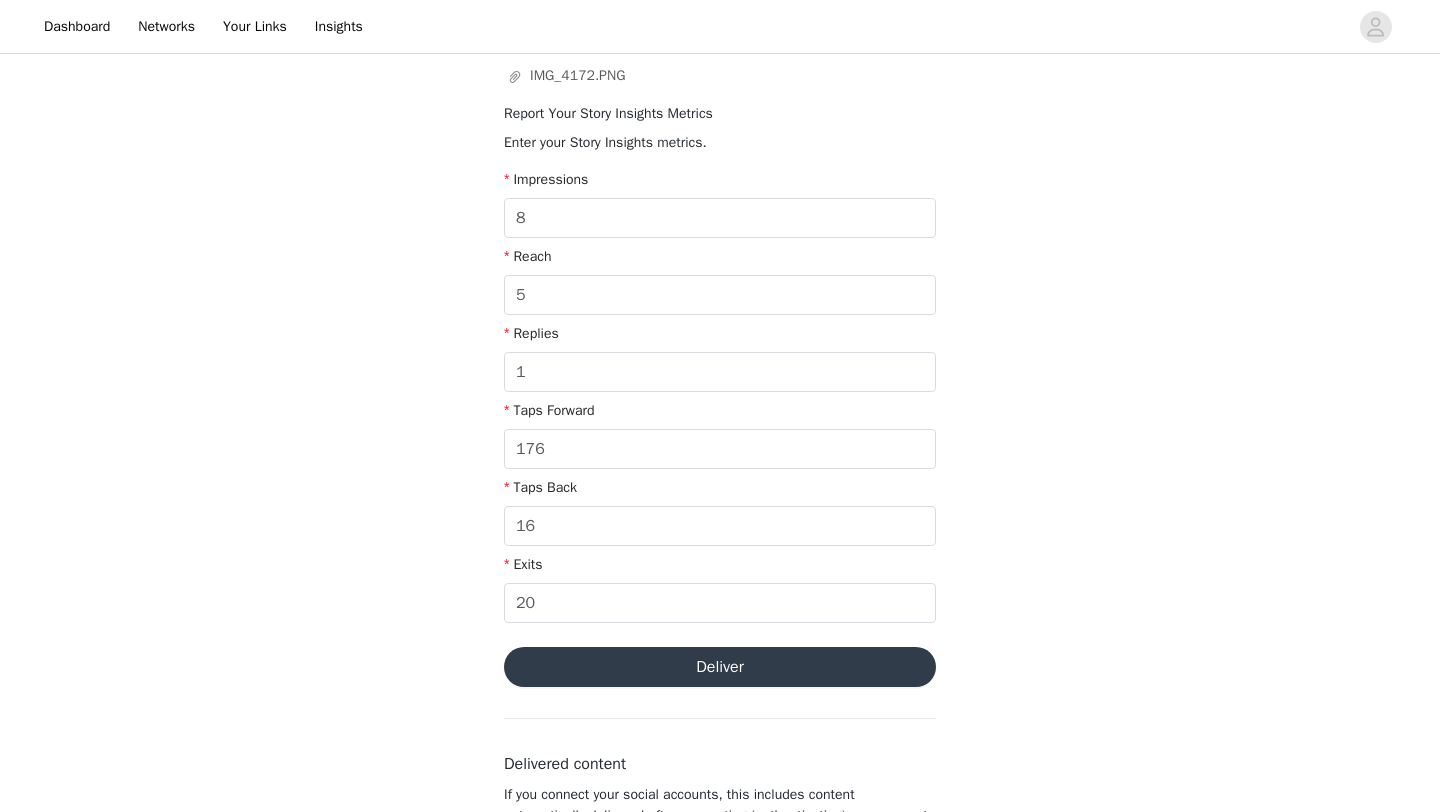 click on "Deliver" at bounding box center [720, 667] 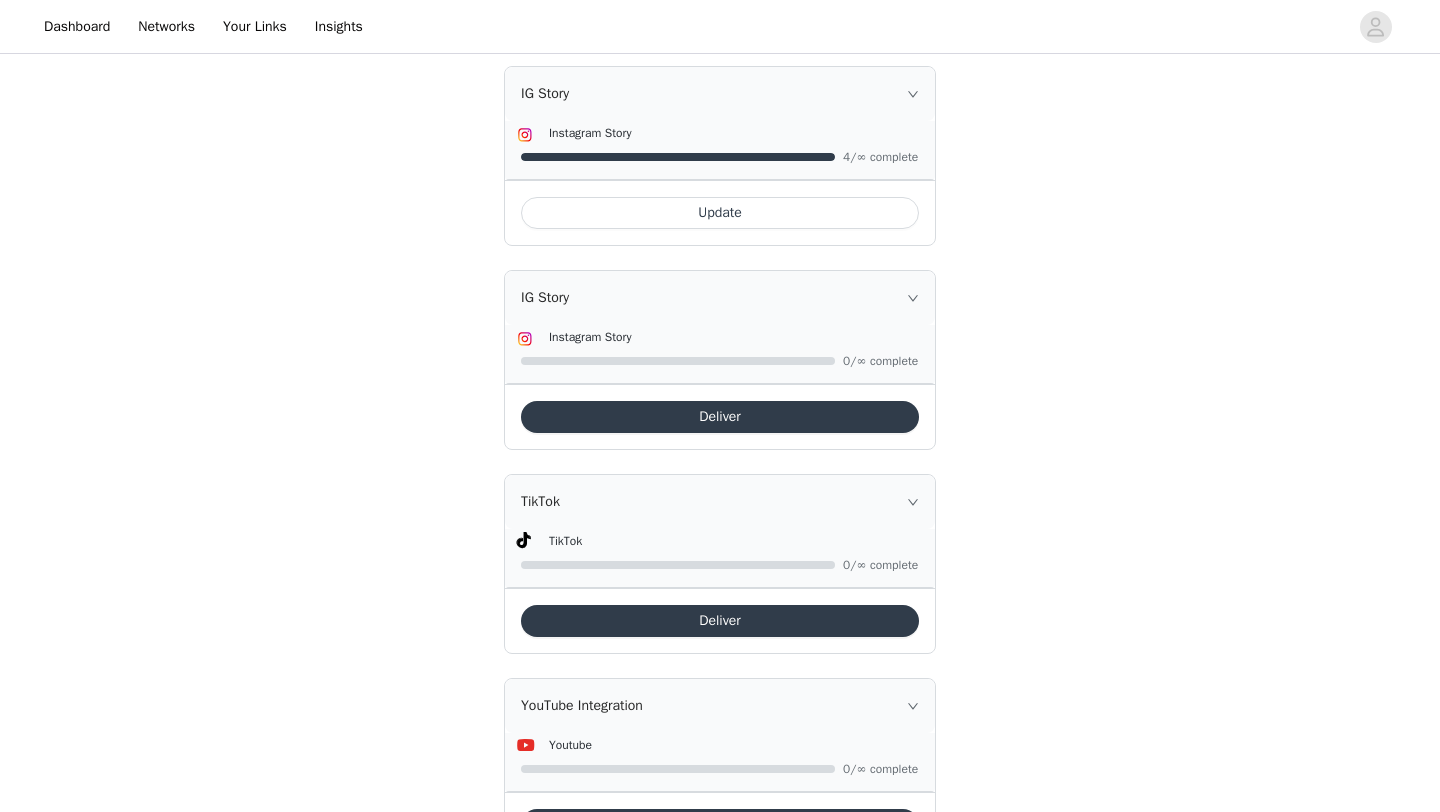 scroll, scrollTop: 0, scrollLeft: 0, axis: both 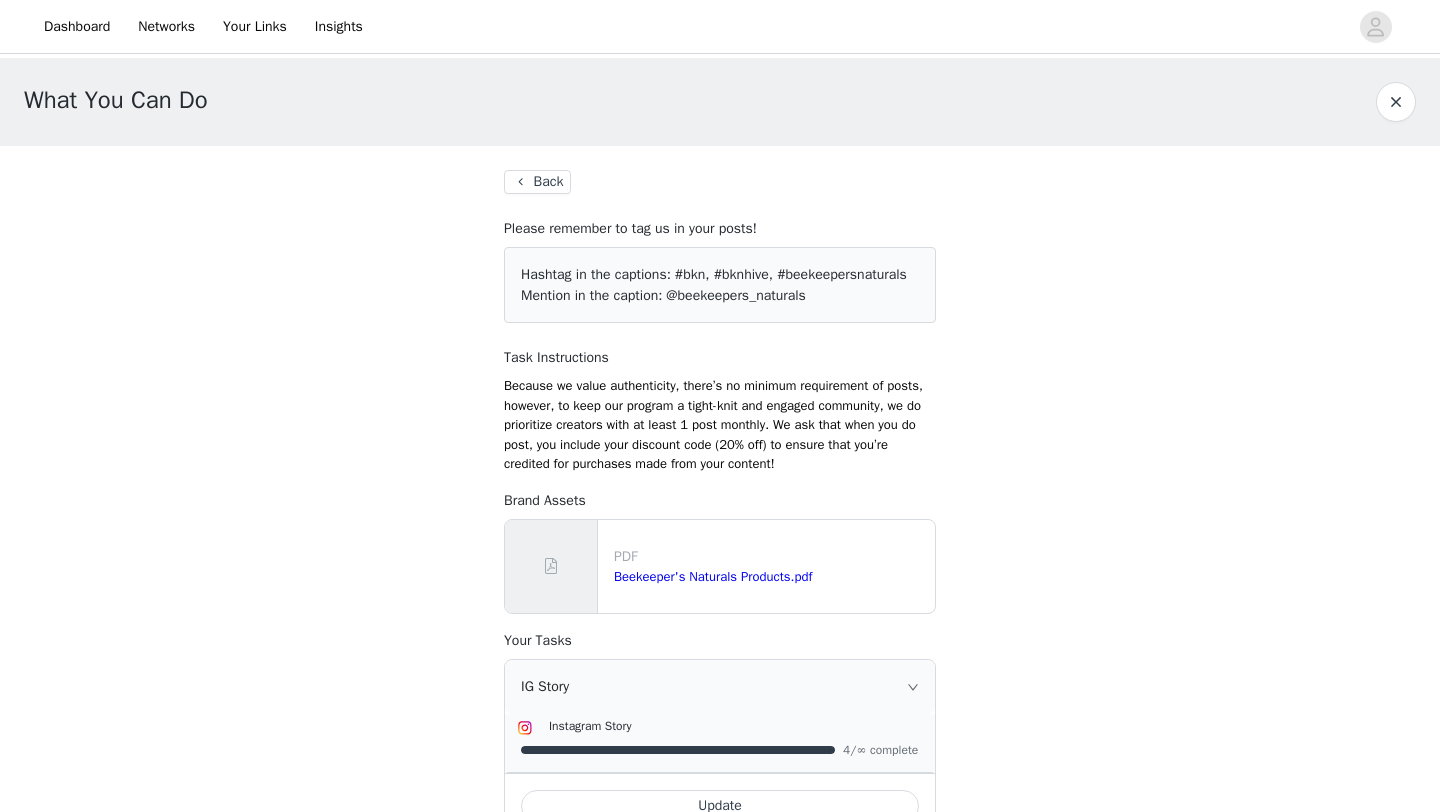 click on "Back" at bounding box center (537, 182) 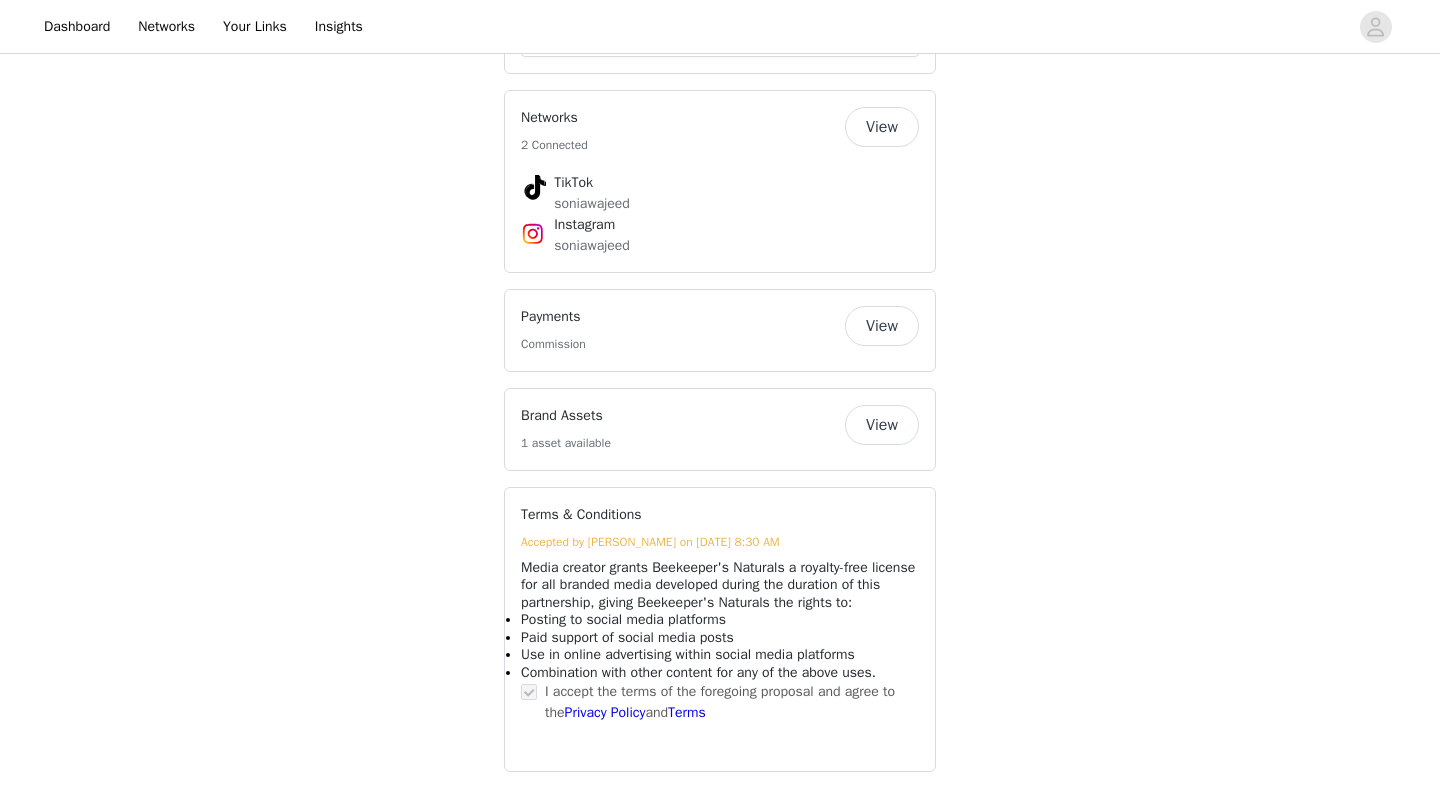 scroll, scrollTop: 2115, scrollLeft: 0, axis: vertical 